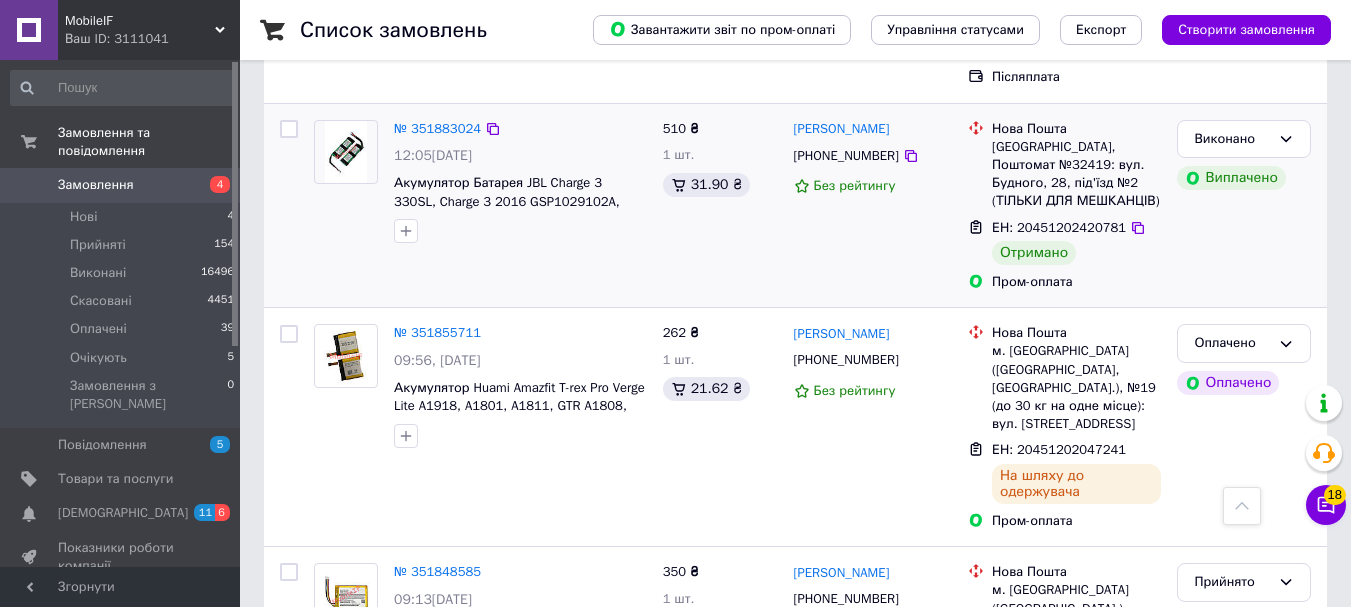 scroll, scrollTop: 2939, scrollLeft: 0, axis: vertical 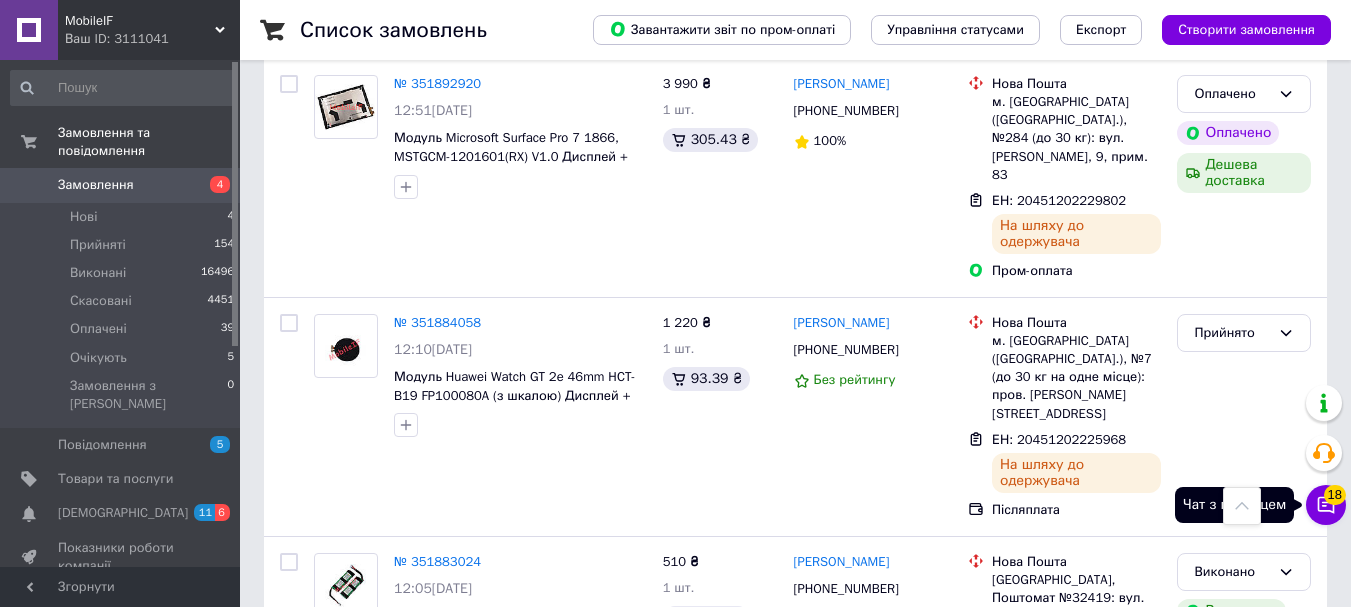 click on "Чат з покупцем 18" at bounding box center (1326, 505) 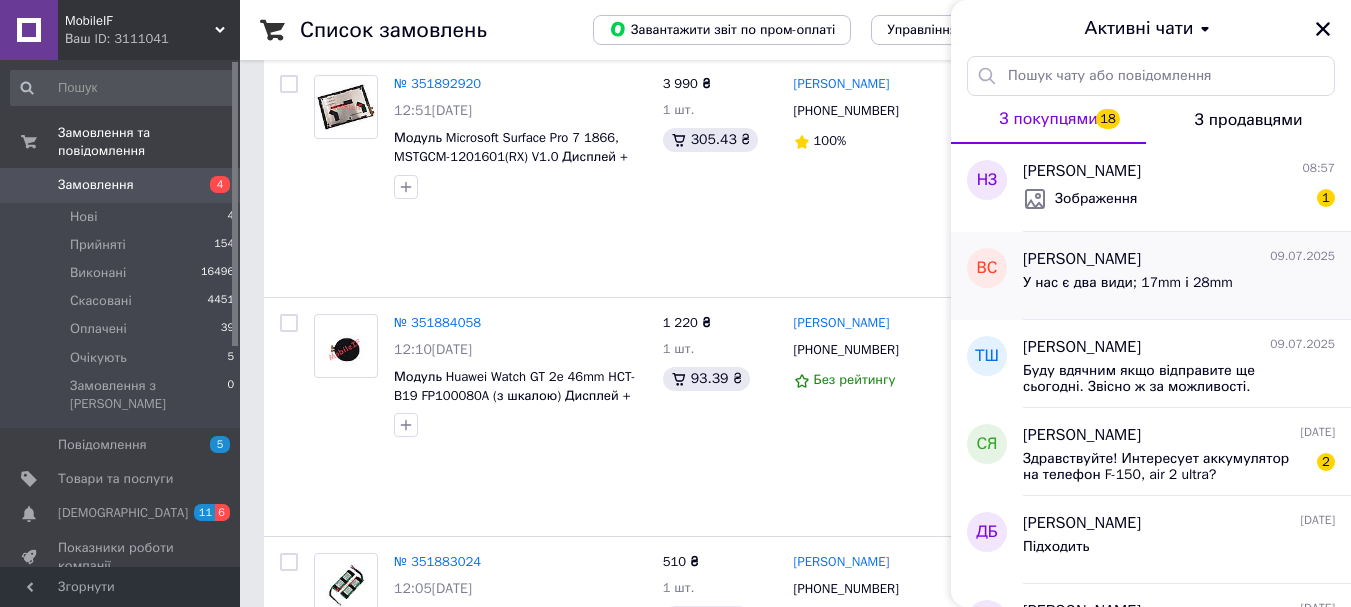 click on "У нас є два види; 17mm і 28mm" at bounding box center [1128, 283] 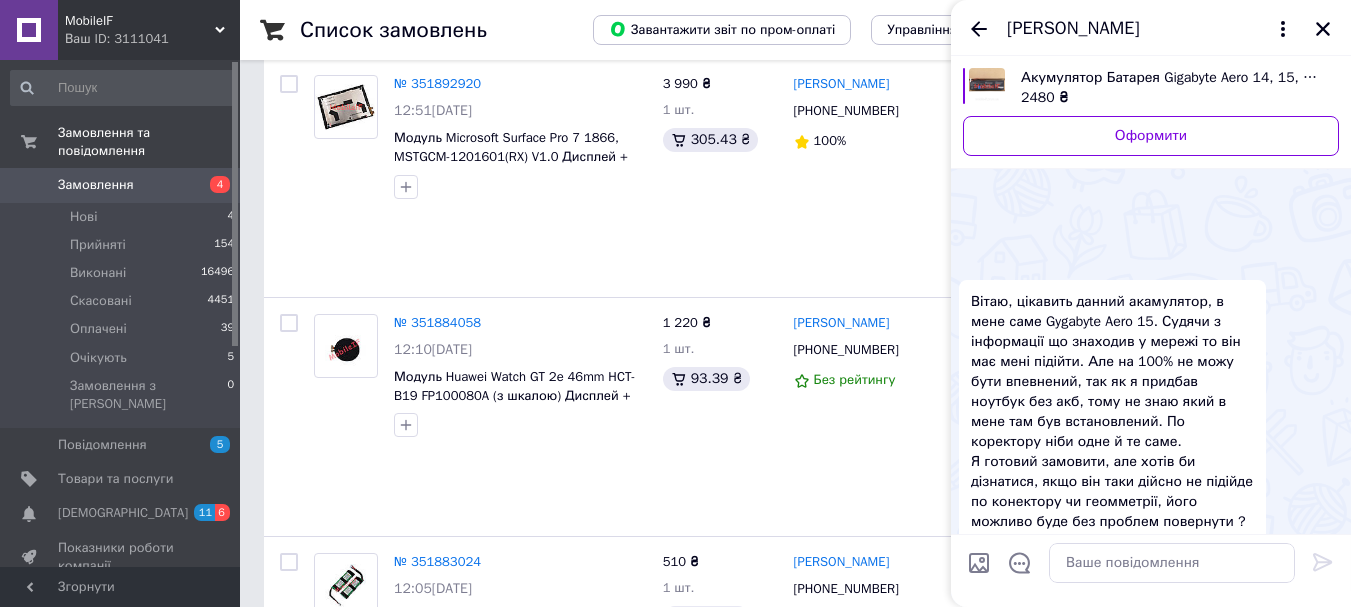 scroll, scrollTop: 291, scrollLeft: 0, axis: vertical 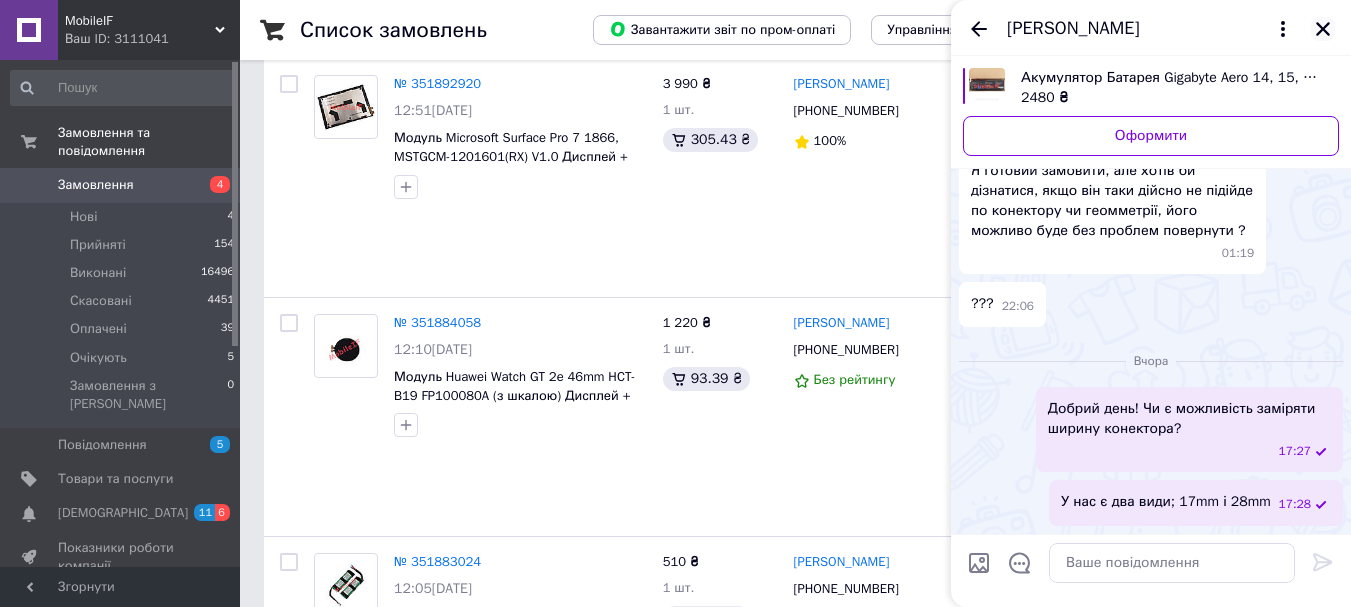 click 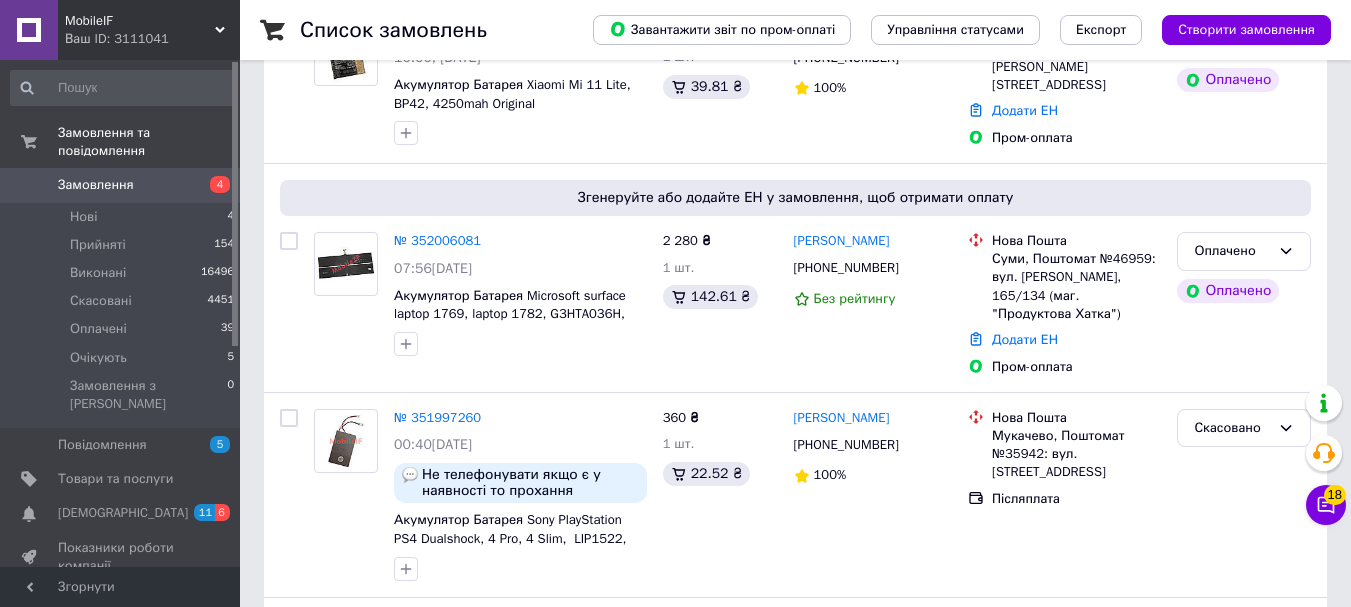 scroll, scrollTop: 110, scrollLeft: 0, axis: vertical 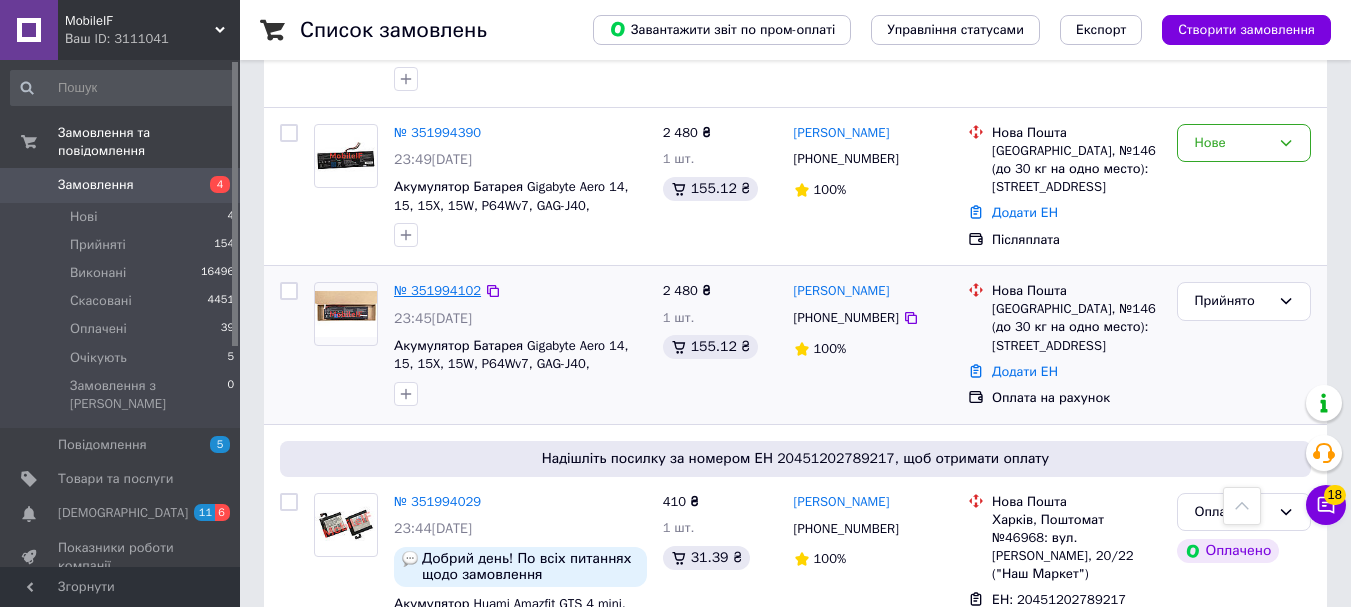 click on "№ 351994102" at bounding box center [437, 290] 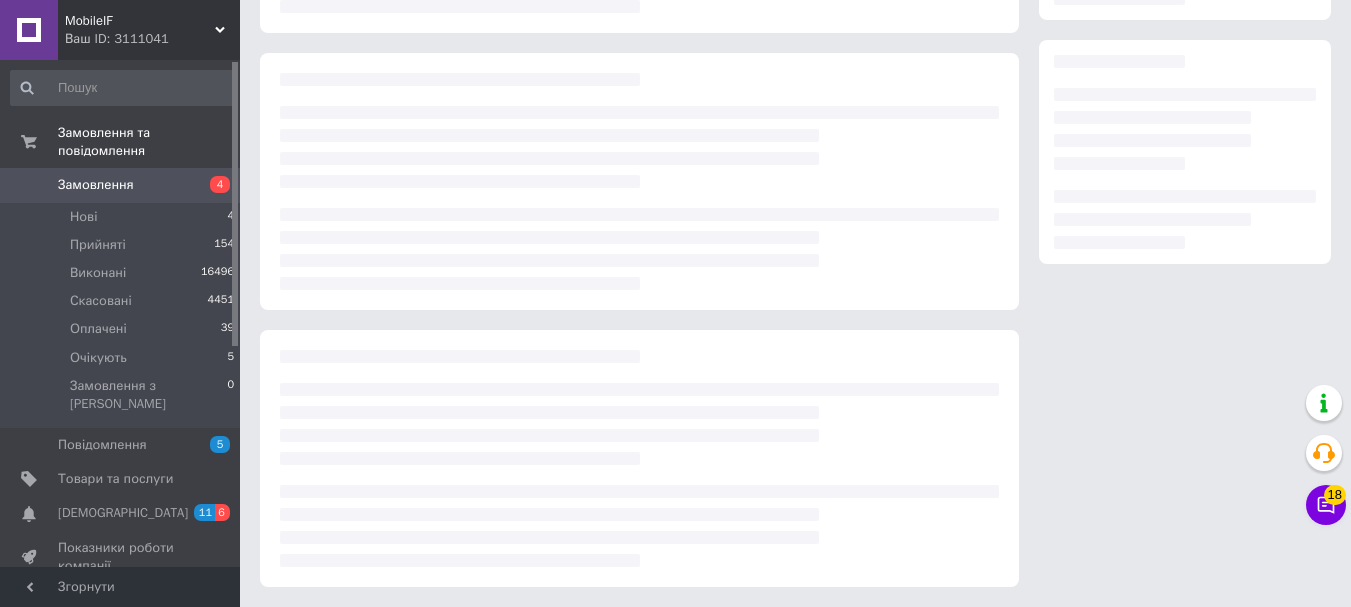 scroll, scrollTop: 0, scrollLeft: 0, axis: both 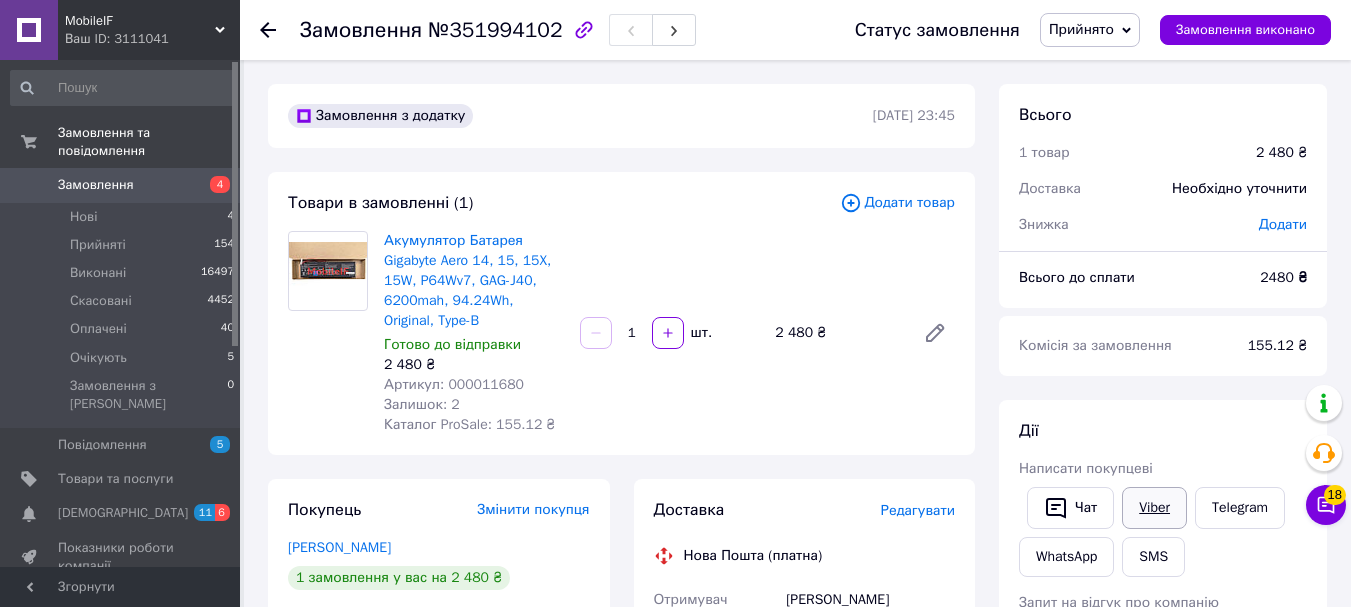 click on "Viber" at bounding box center [1154, 508] 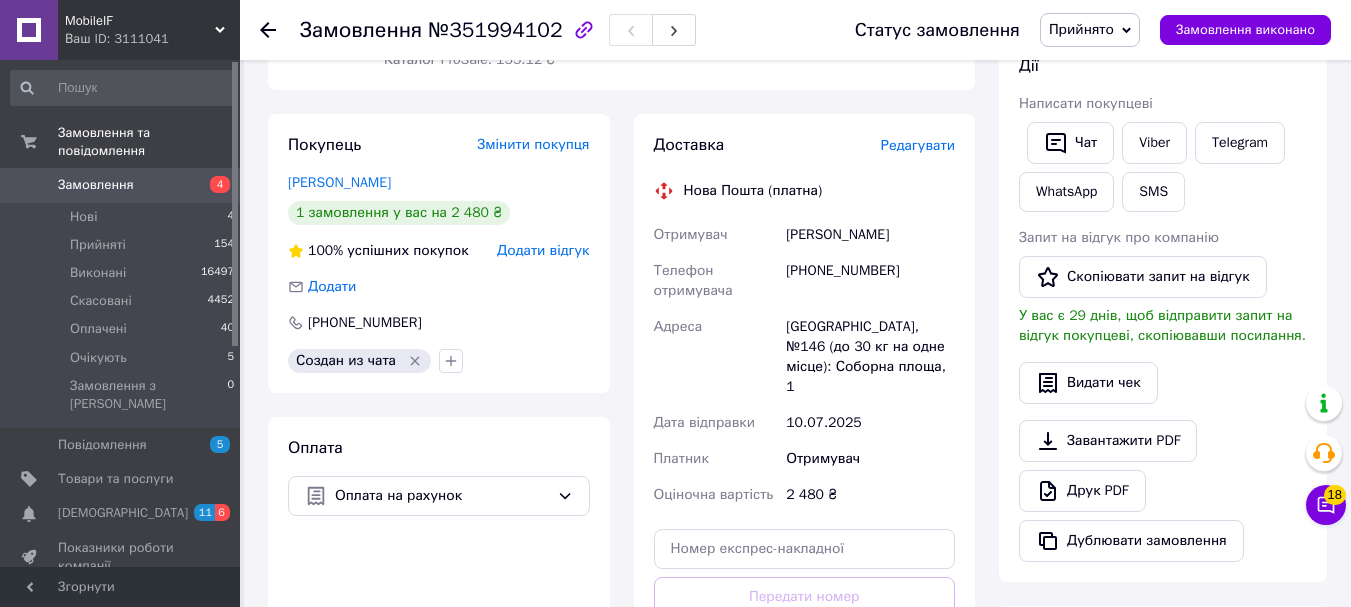 scroll, scrollTop: 400, scrollLeft: 0, axis: vertical 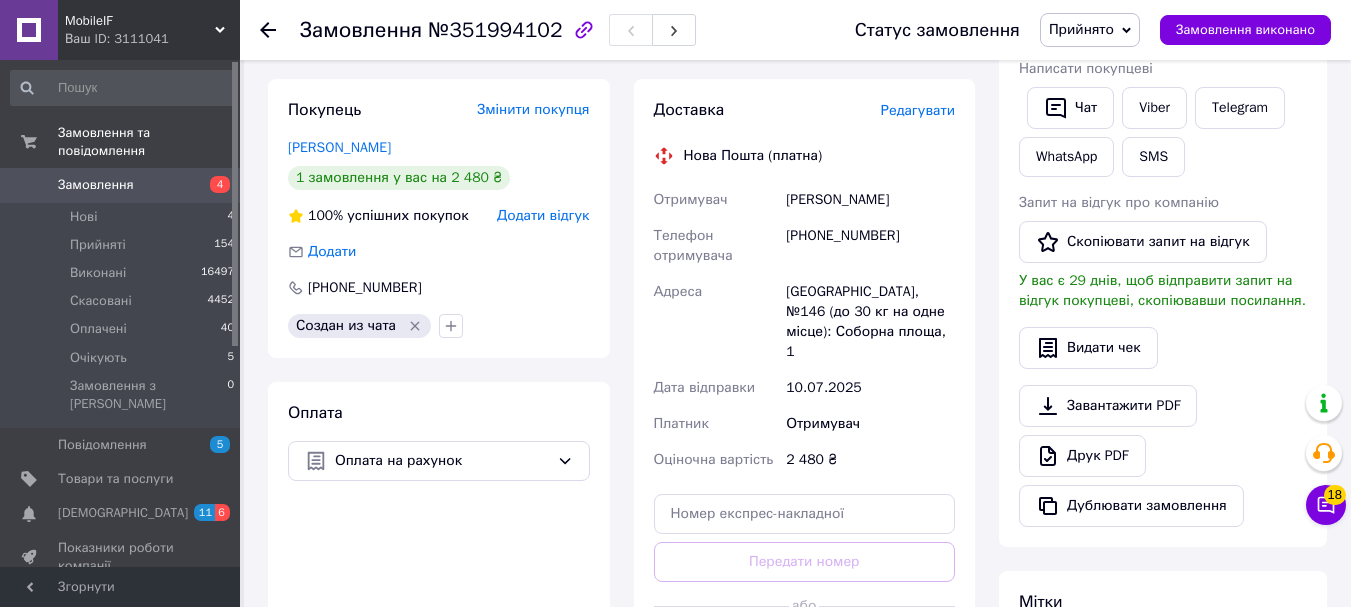click on "Замовлення" at bounding box center (121, 185) 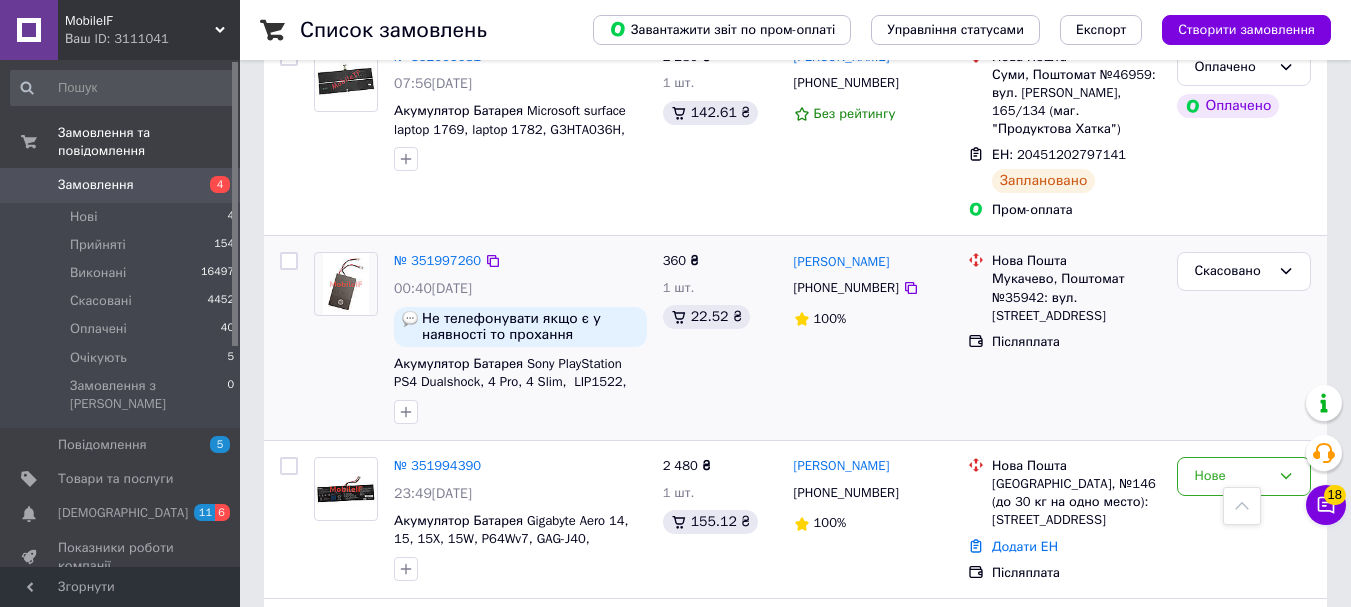 scroll, scrollTop: 1000, scrollLeft: 0, axis: vertical 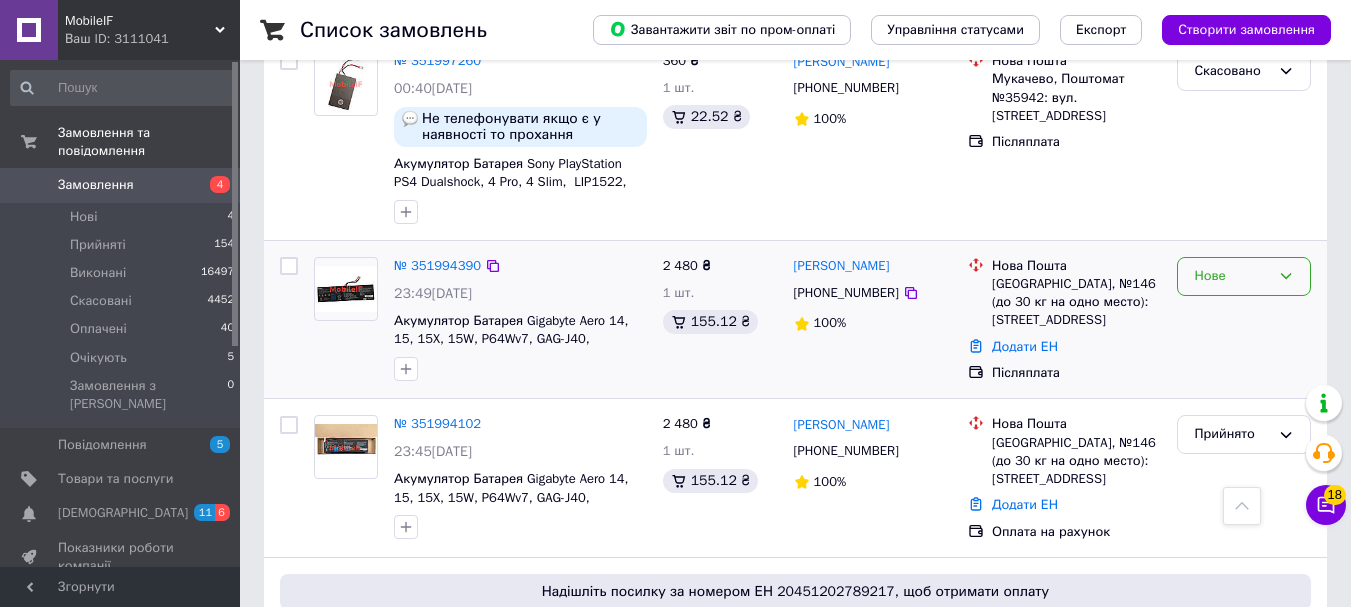 click on "Нове" at bounding box center [1232, 276] 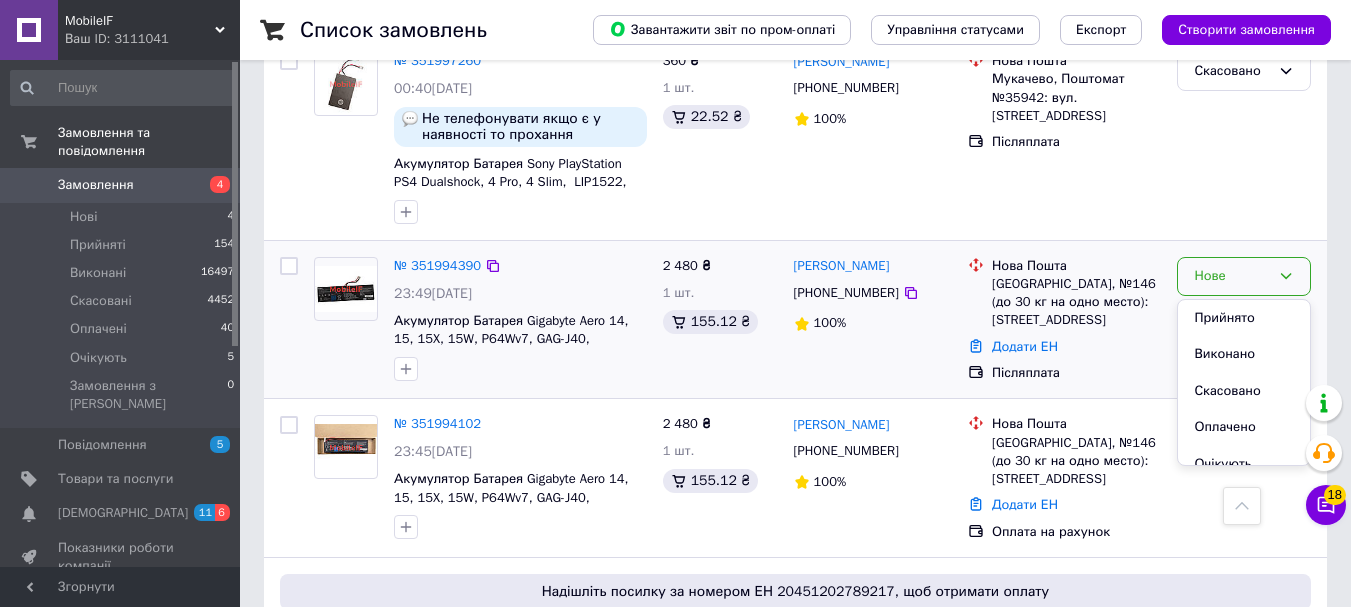 click on "Післяплата" at bounding box center (1076, 373) 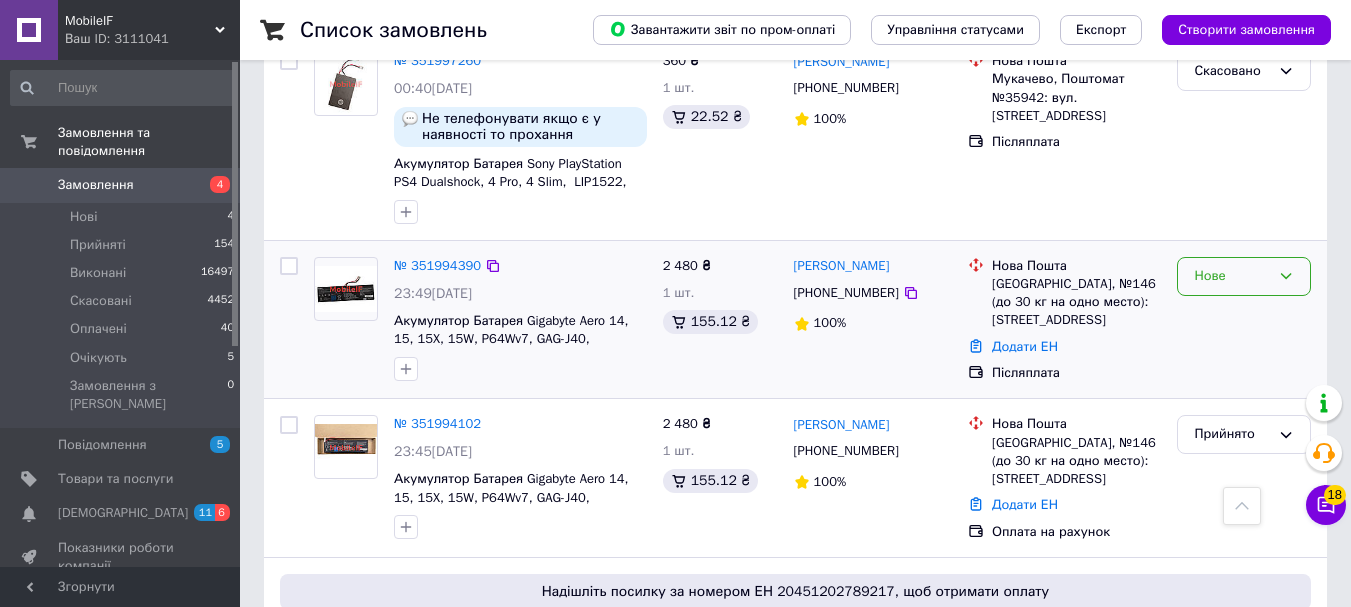 click on "Нове" at bounding box center [1244, 276] 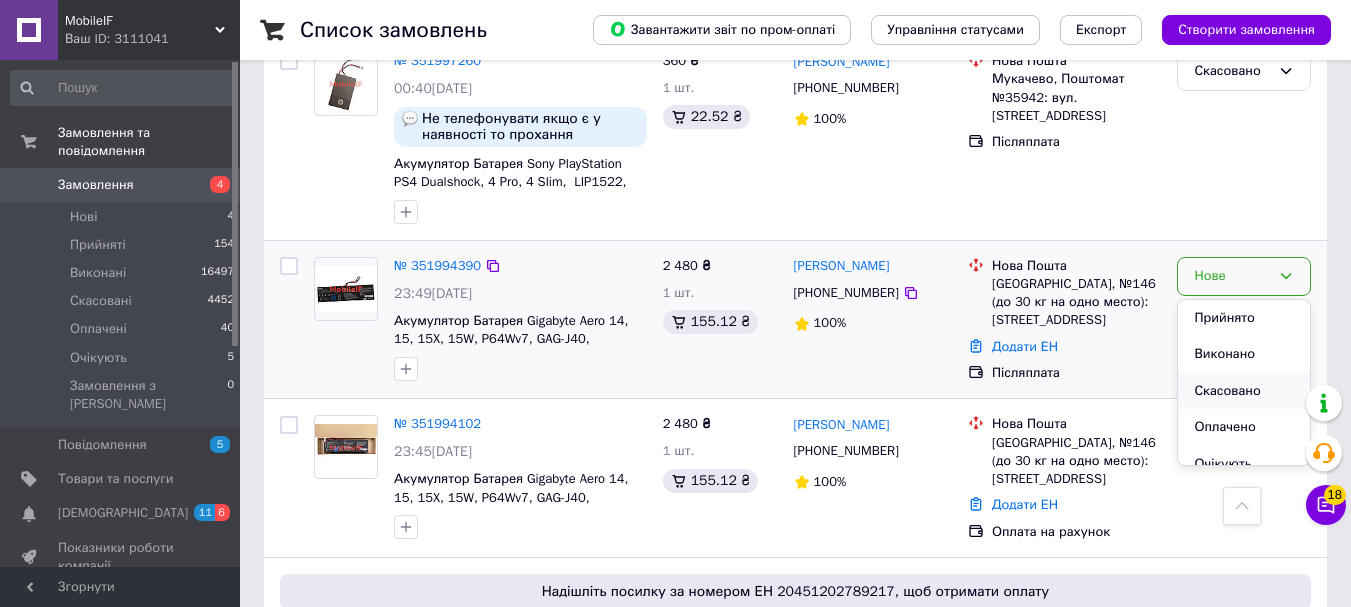 click on "Скасовано" at bounding box center [1244, 391] 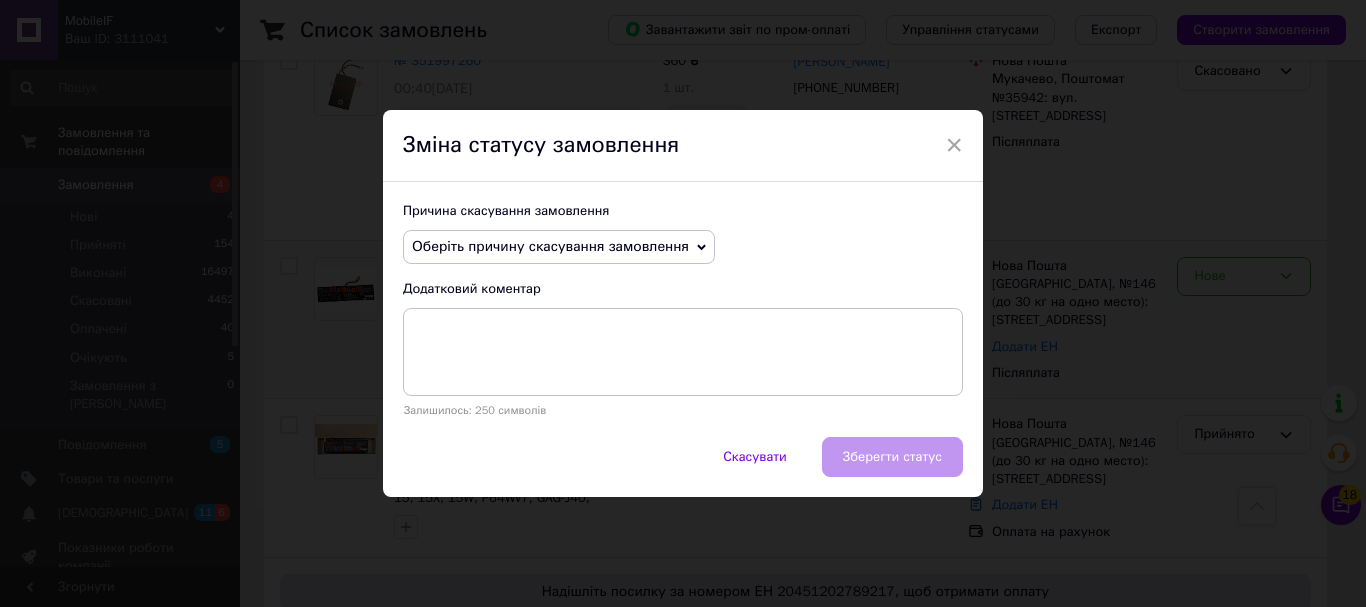 click on "Оберіть причину скасування замовлення" at bounding box center (550, 246) 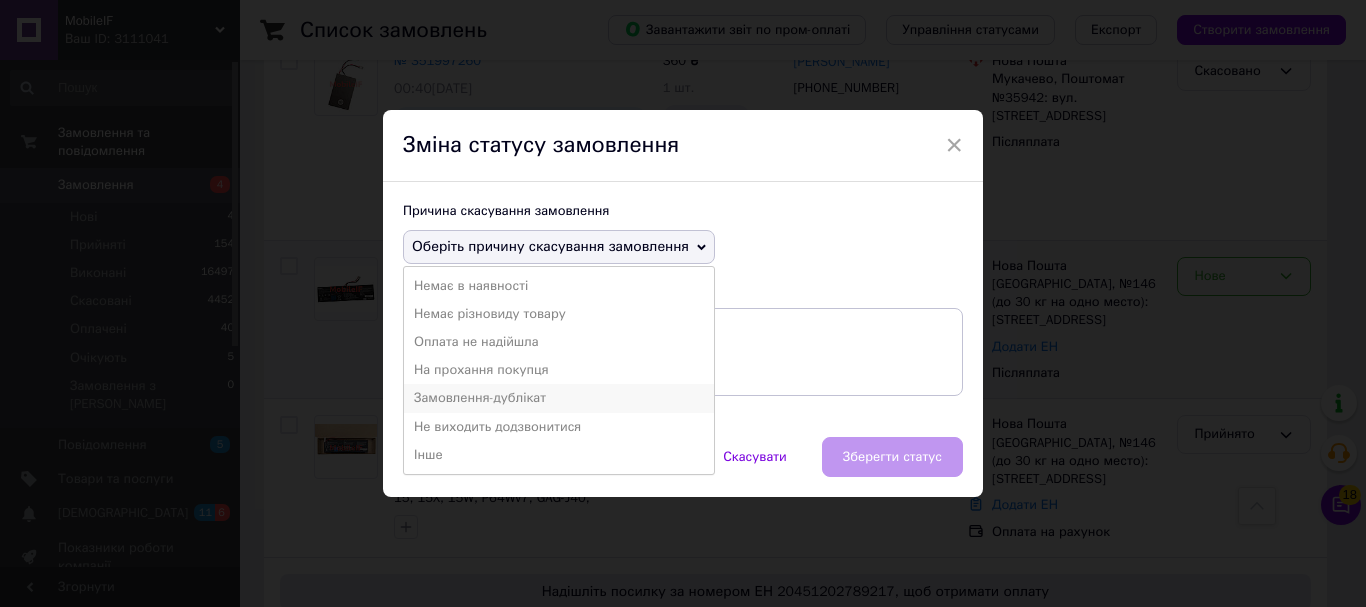click on "Замовлення-дублікат" at bounding box center (559, 398) 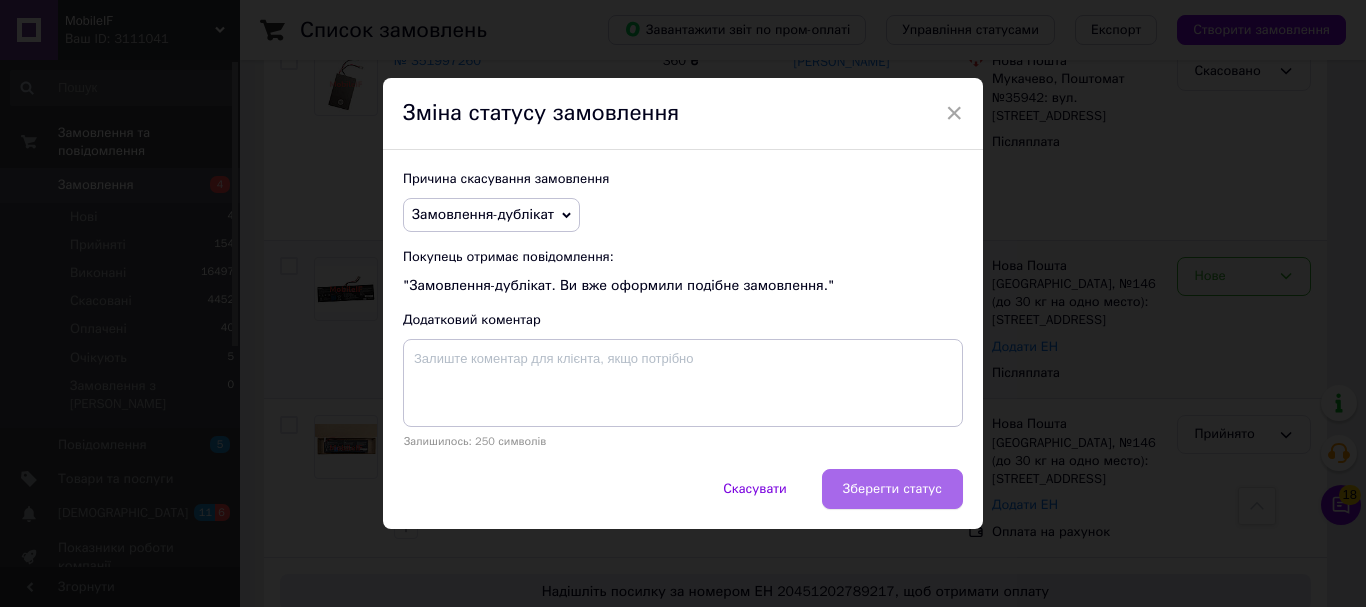 click on "Зберегти статус" at bounding box center (892, 489) 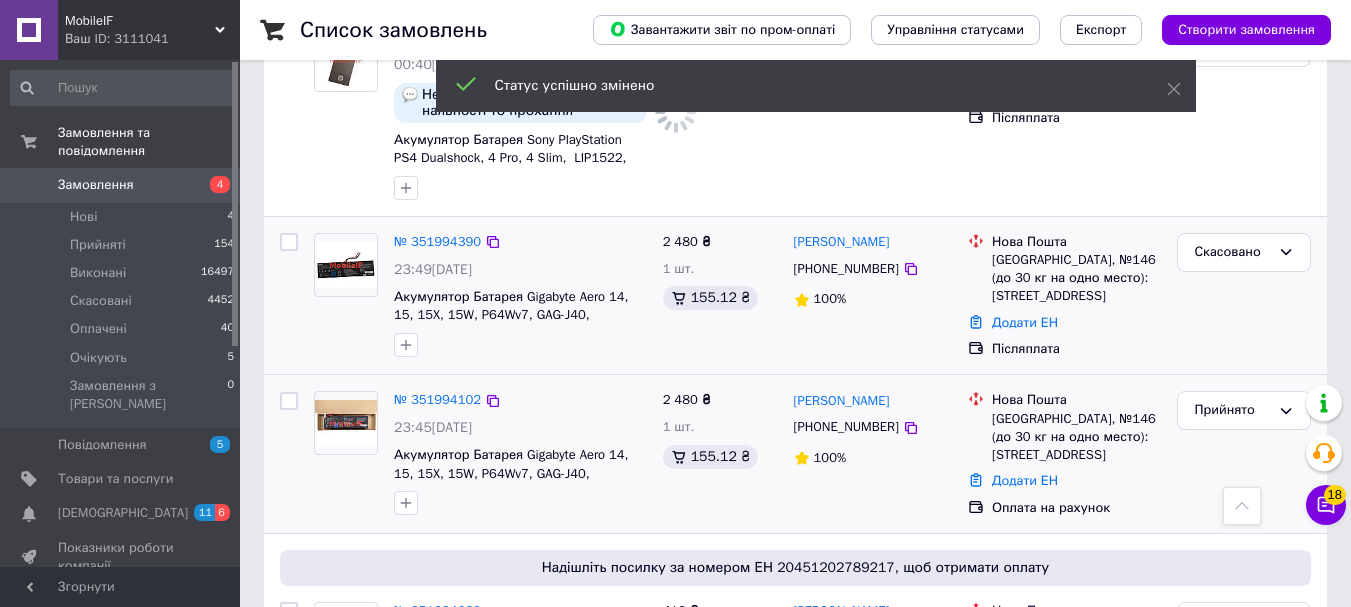 scroll, scrollTop: 1100, scrollLeft: 0, axis: vertical 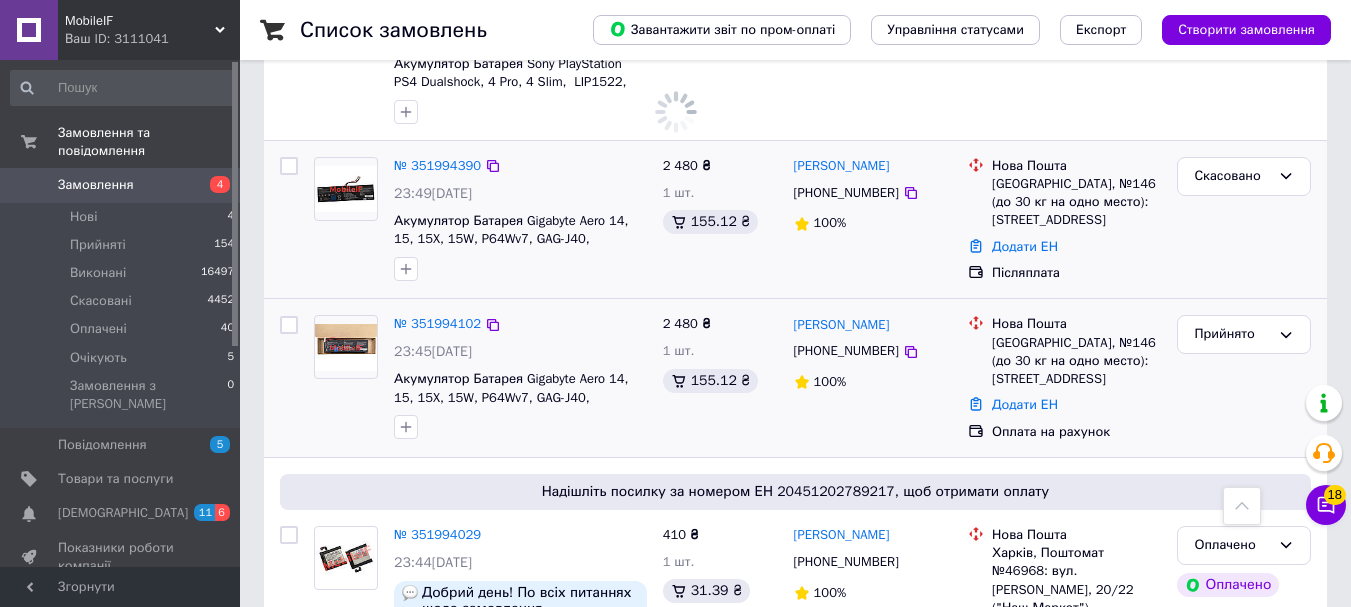 click on "№ 351994102" at bounding box center [437, 324] 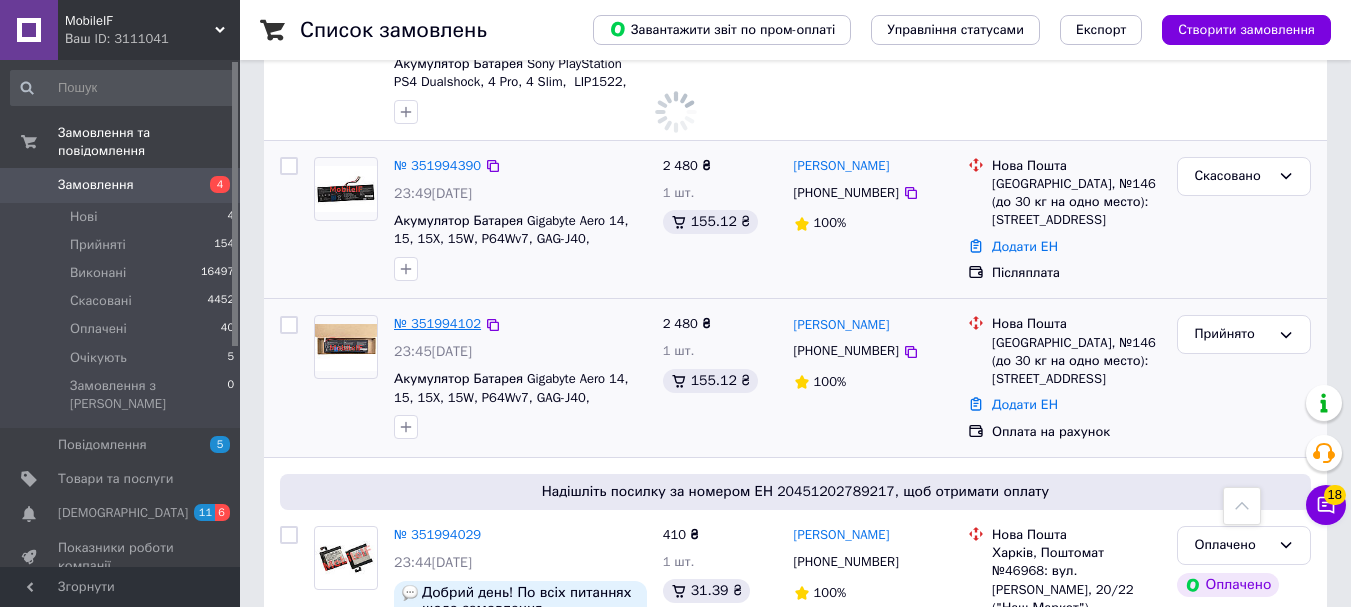 click on "№ 351994102" at bounding box center (437, 323) 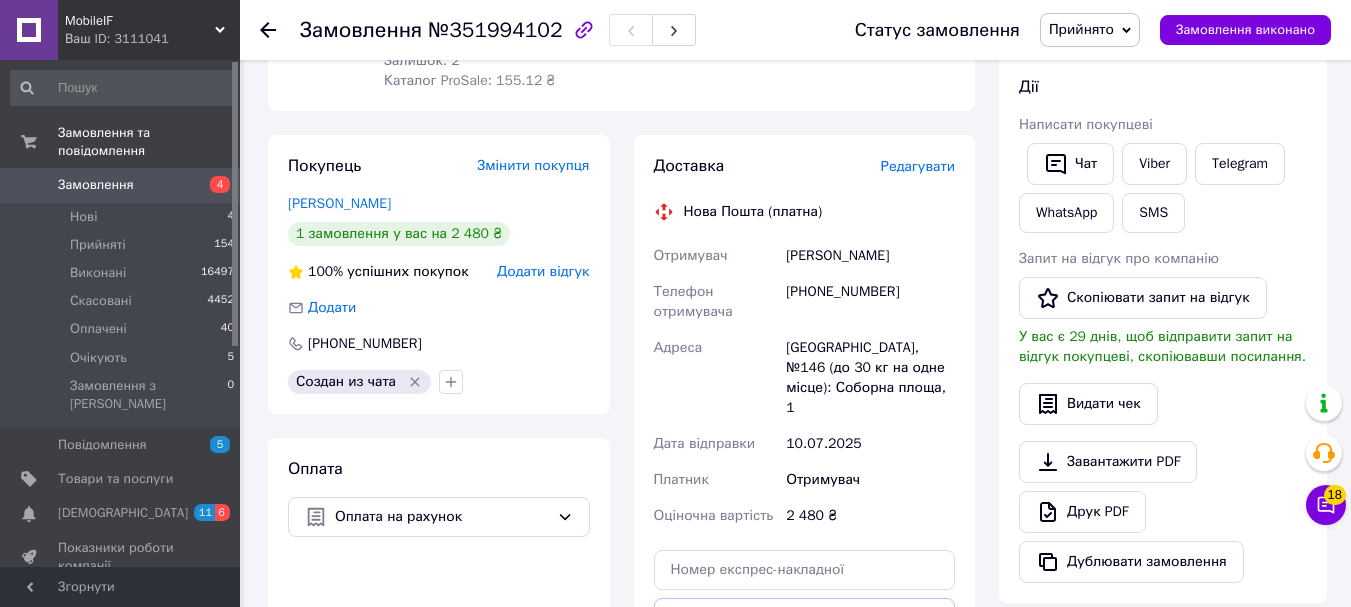 scroll, scrollTop: 228, scrollLeft: 0, axis: vertical 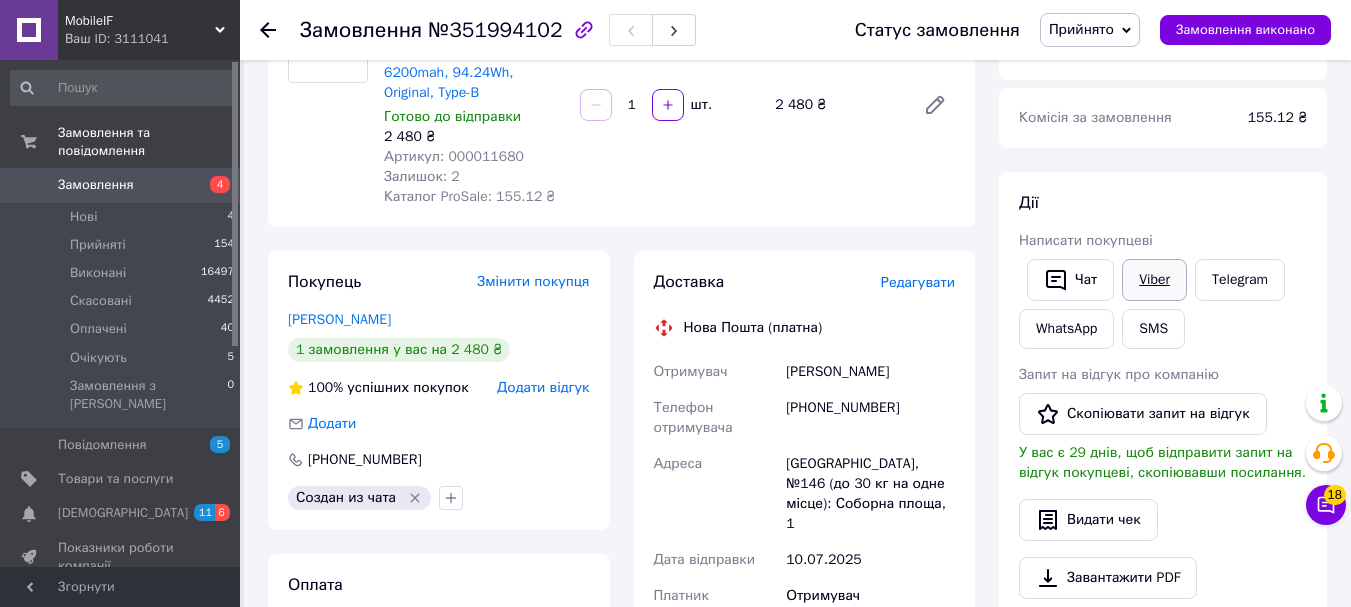 click on "Viber" at bounding box center [1154, 280] 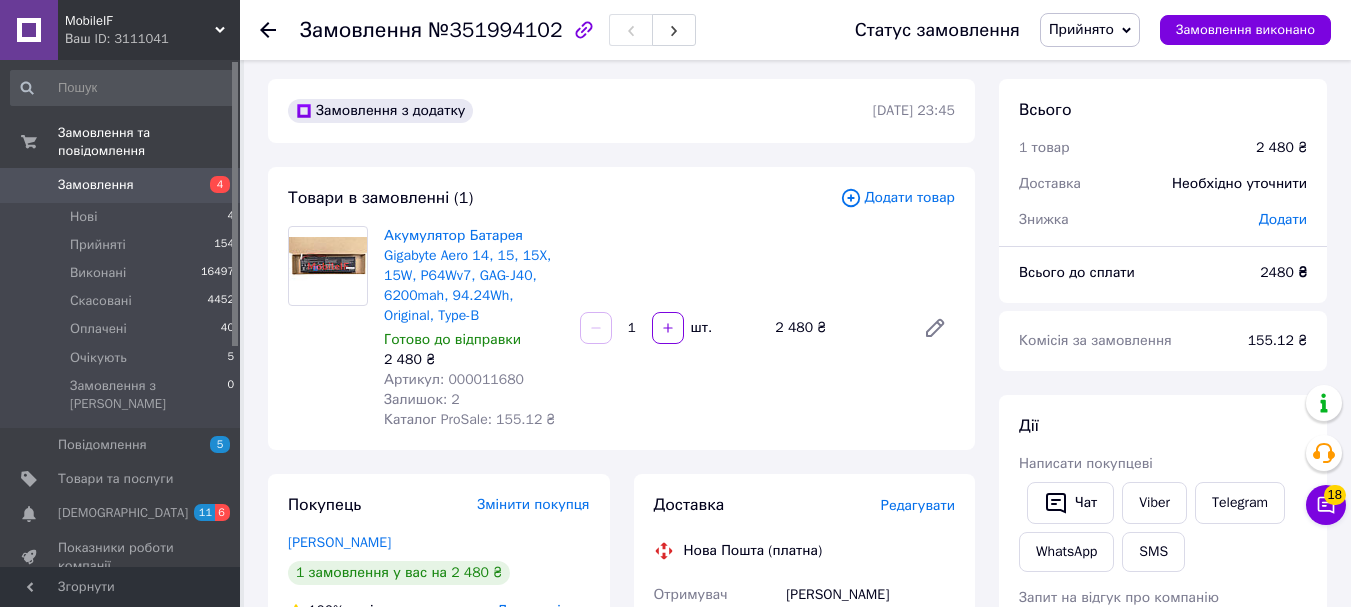 scroll, scrollTop: 0, scrollLeft: 0, axis: both 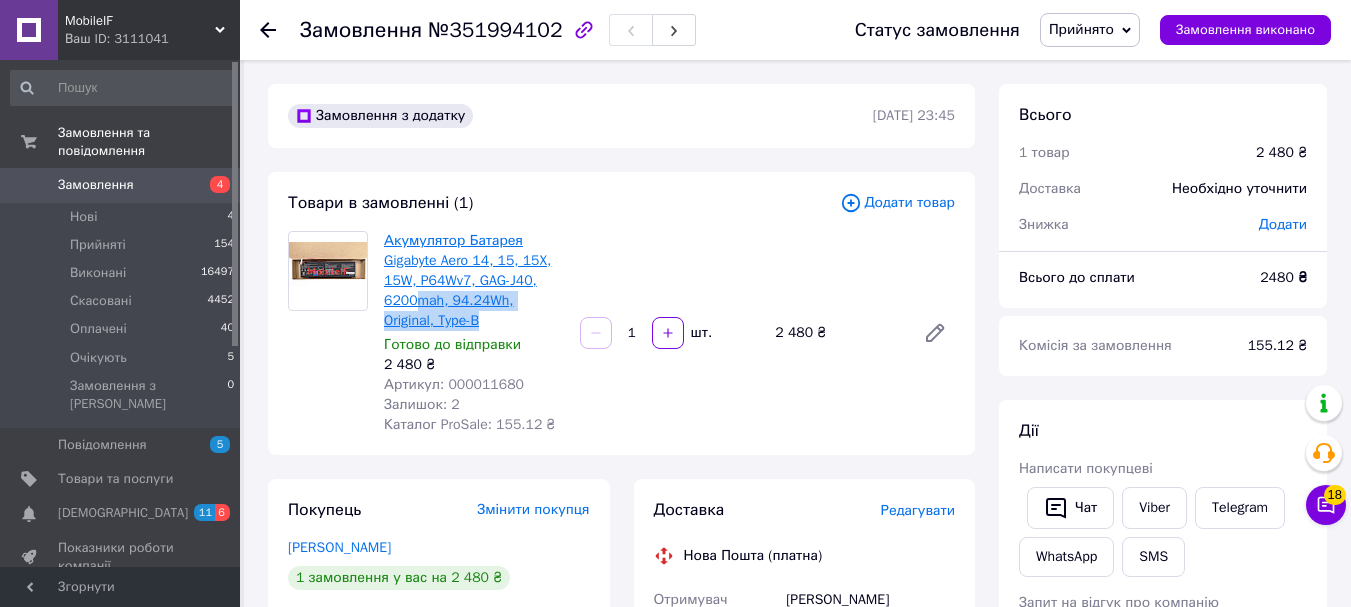 drag, startPoint x: 458, startPoint y: 322, endPoint x: 414, endPoint y: 309, distance: 45.88028 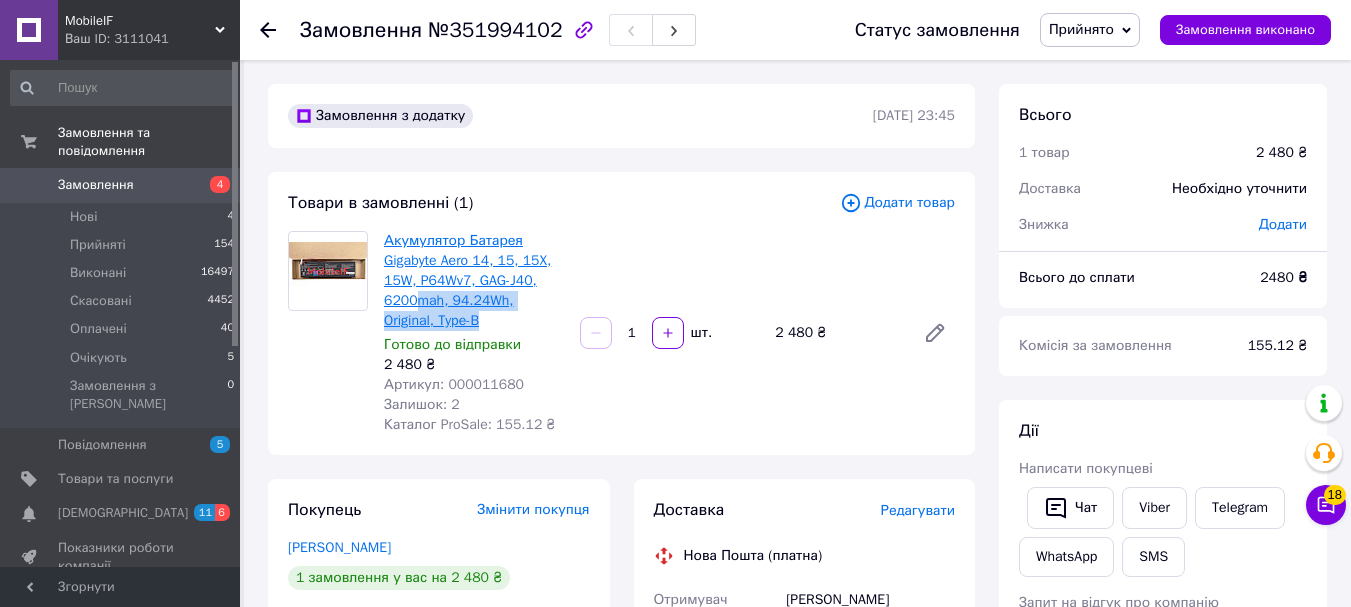 click on "Акумулятор Батарея Gigabyte Aero 14, 15, 15X, 15W, P64Wv7, GAG-J40, 6200mah, 94.24Wh, Original, Type-B" at bounding box center (474, 281) 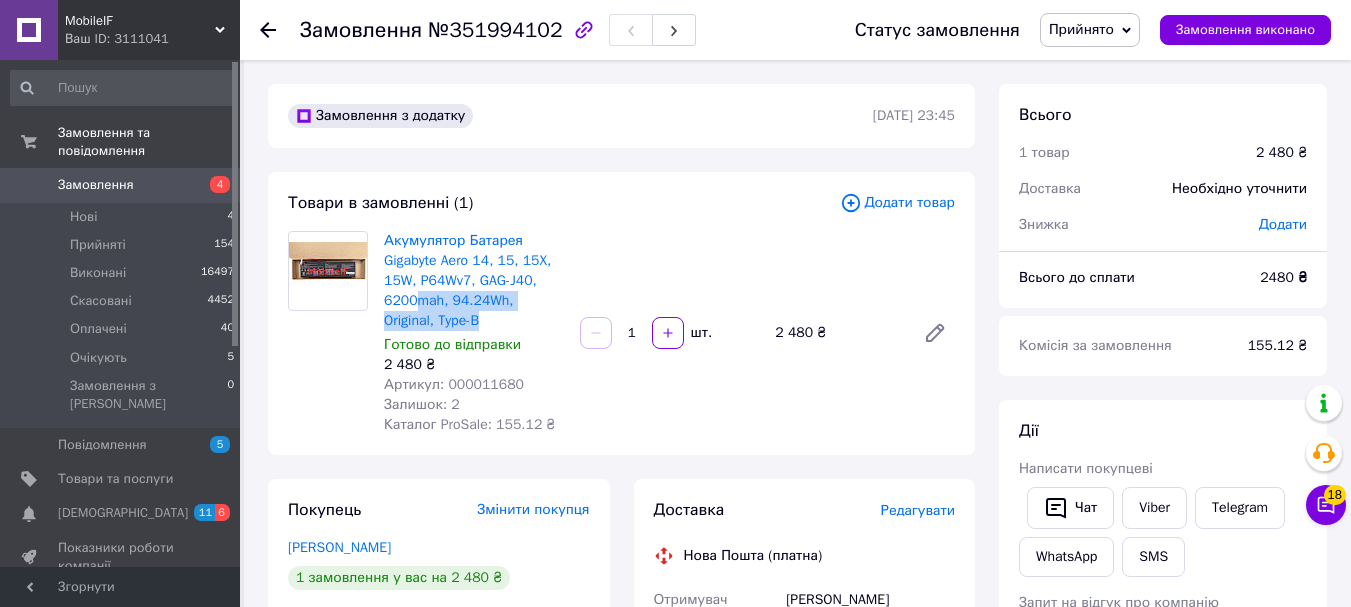 click on "Акумулятор Батарея Gigabyte Aero 14, 15, 15X, 15W, P64Wv7, GAG-J40, 6200mah, 94.24Wh, Original, Type-B" at bounding box center (474, 281) 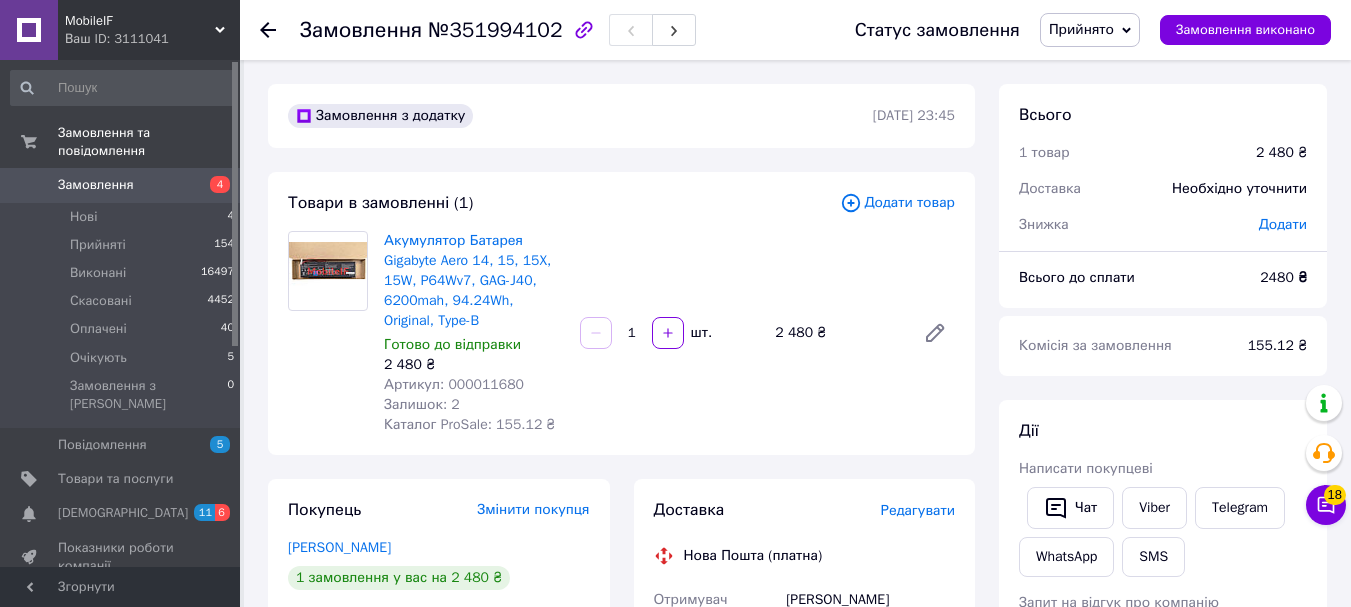 scroll, scrollTop: 400, scrollLeft: 0, axis: vertical 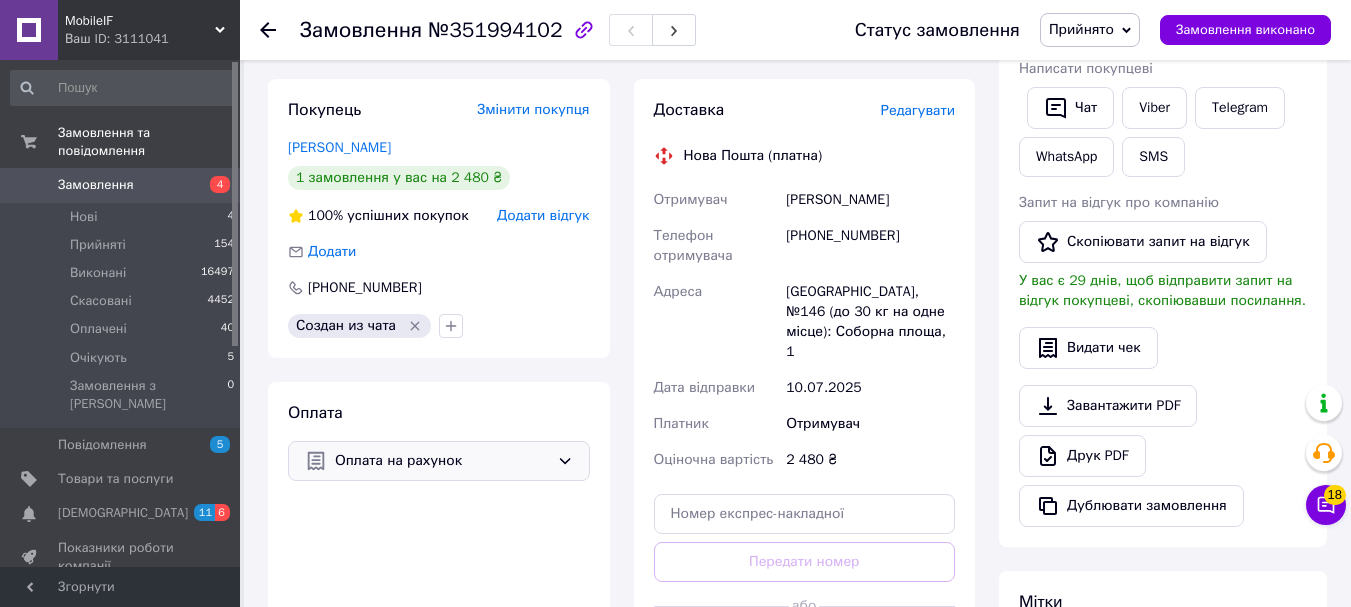 drag, startPoint x: 406, startPoint y: 471, endPoint x: 416, endPoint y: 466, distance: 11.18034 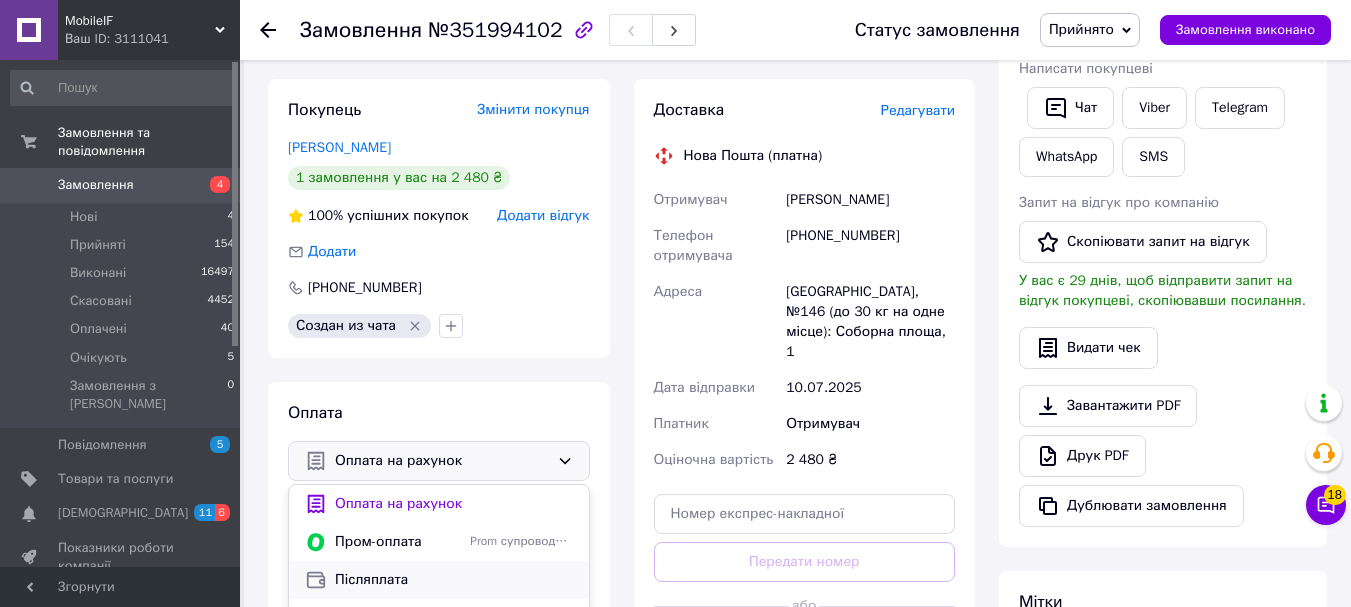 click on "Післяплата" at bounding box center [454, 580] 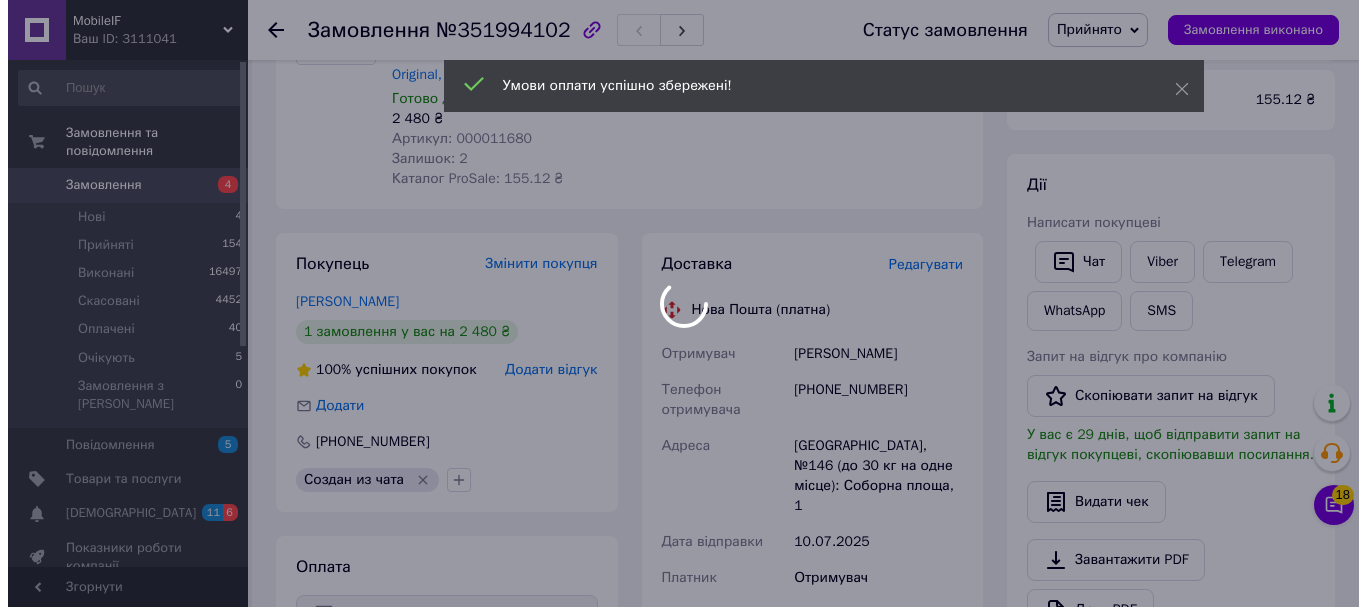 scroll, scrollTop: 100, scrollLeft: 0, axis: vertical 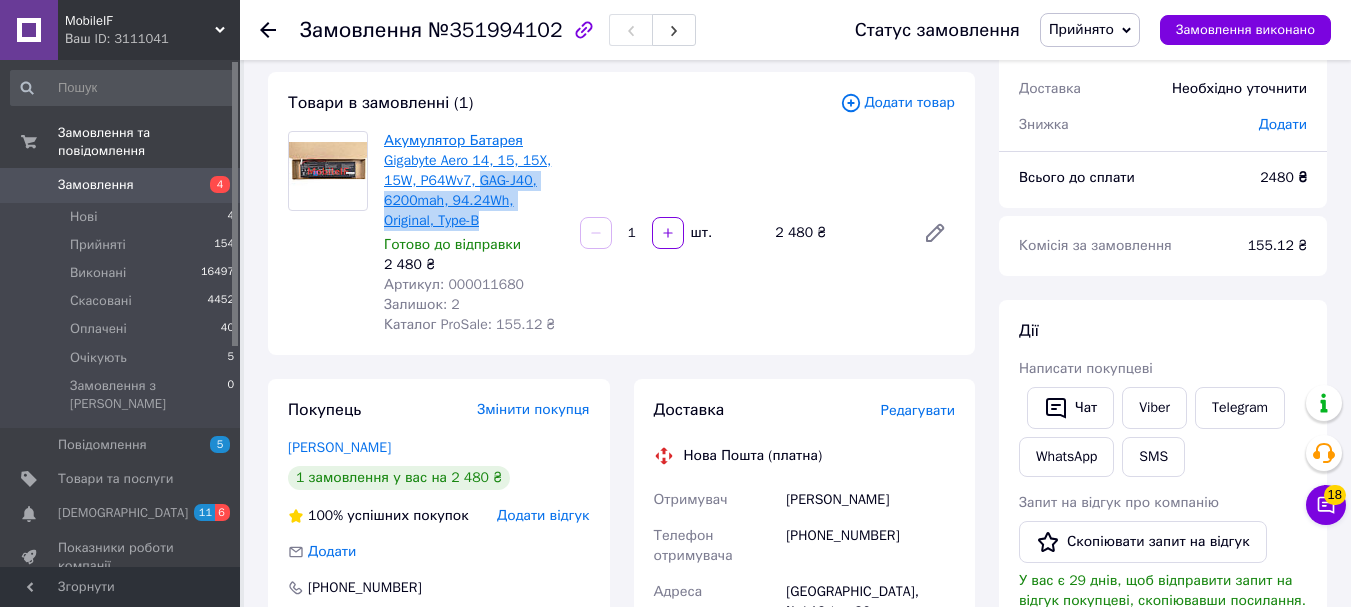 drag, startPoint x: 519, startPoint y: 208, endPoint x: 478, endPoint y: 180, distance: 49.648766 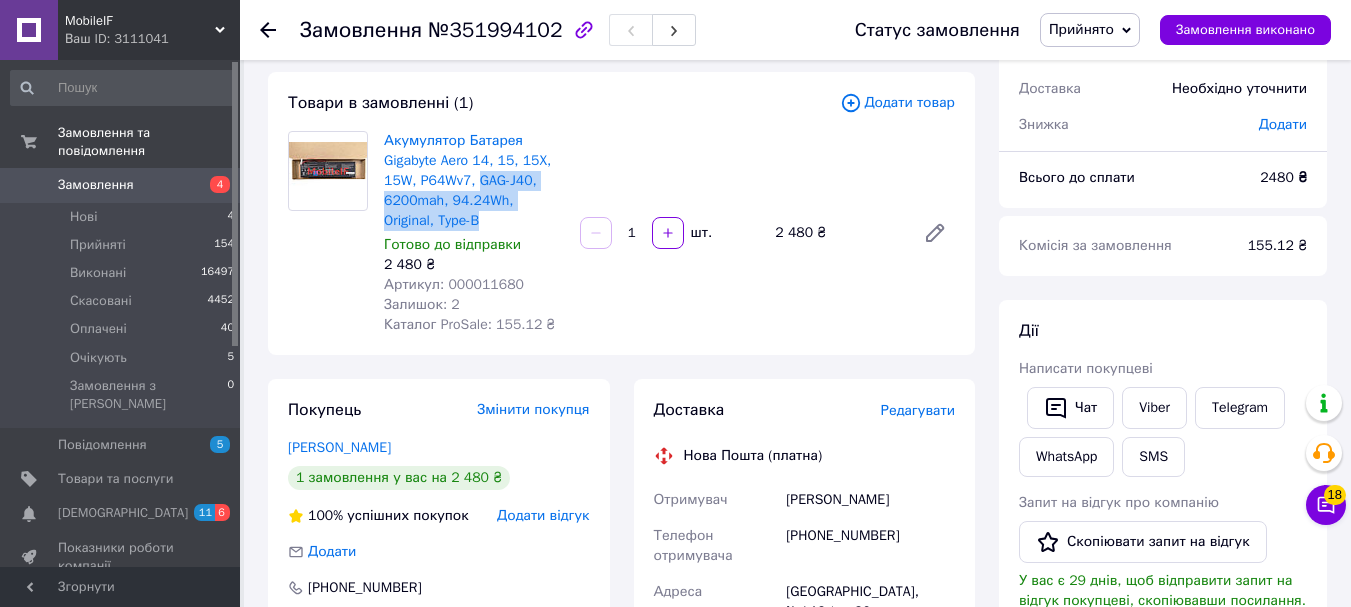 copy on "GAG-J40, 6200mah, 94.24Wh, Original, Type-B" 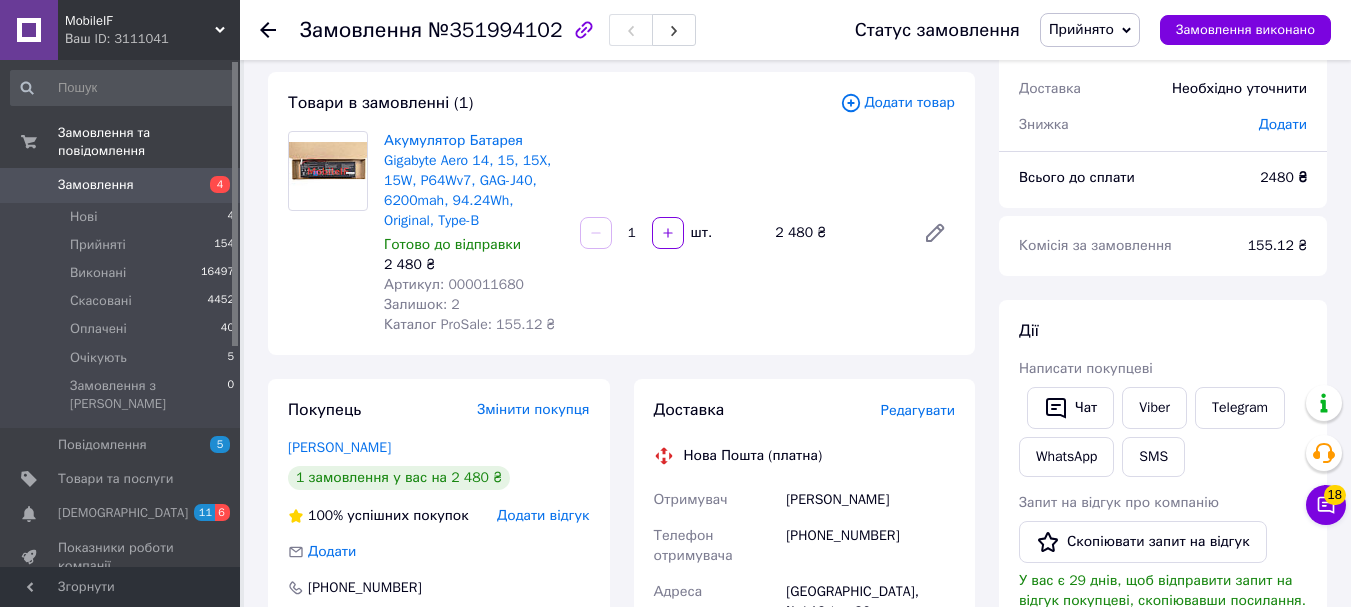 click on "Редагувати" at bounding box center (918, 410) 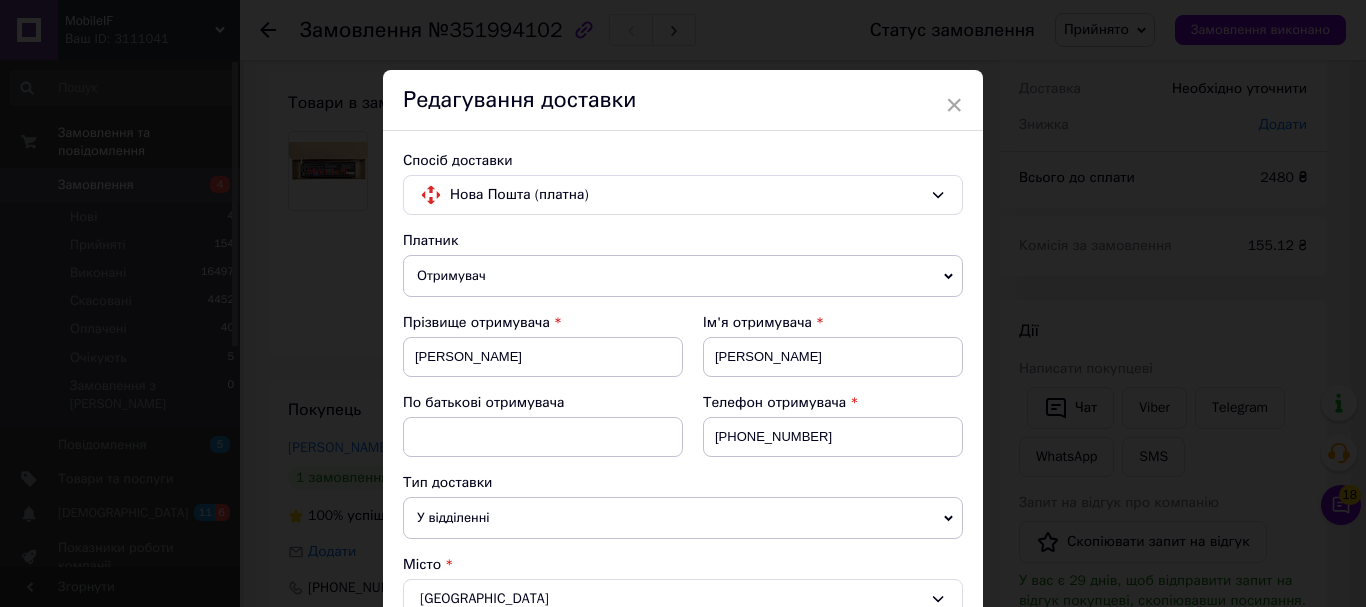 scroll, scrollTop: 700, scrollLeft: 0, axis: vertical 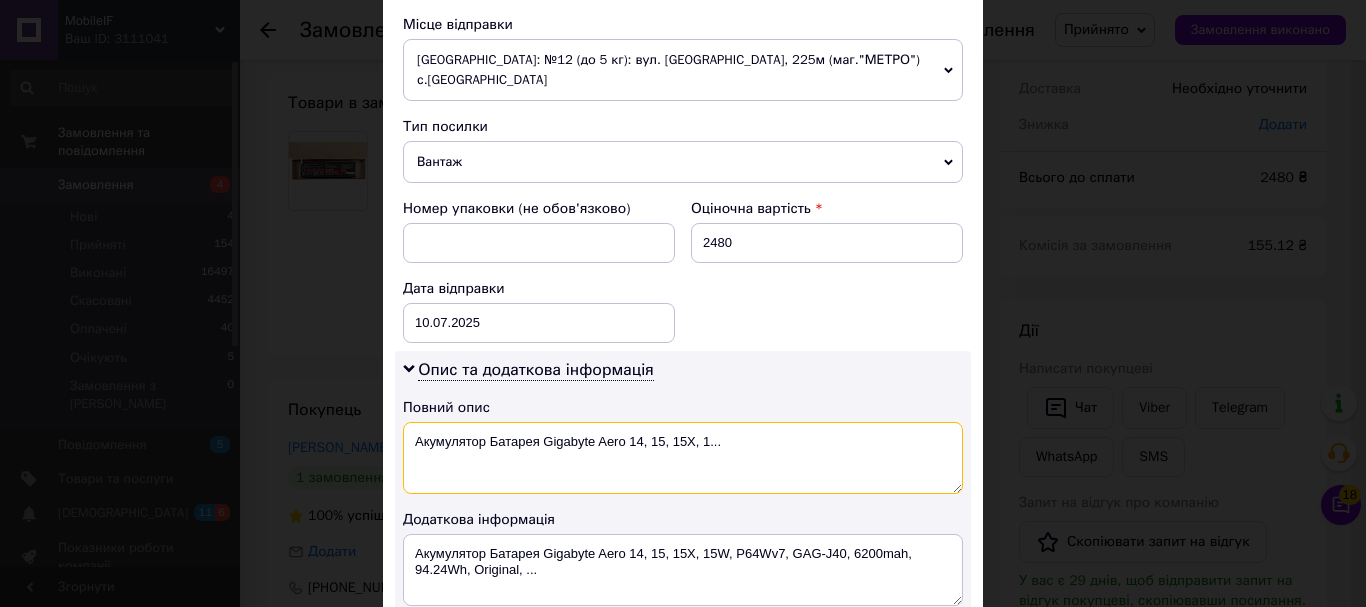 click on "Акумулятор Батарея Gigabyte Aero 14, 15, 15X, 1..." at bounding box center (683, 458) 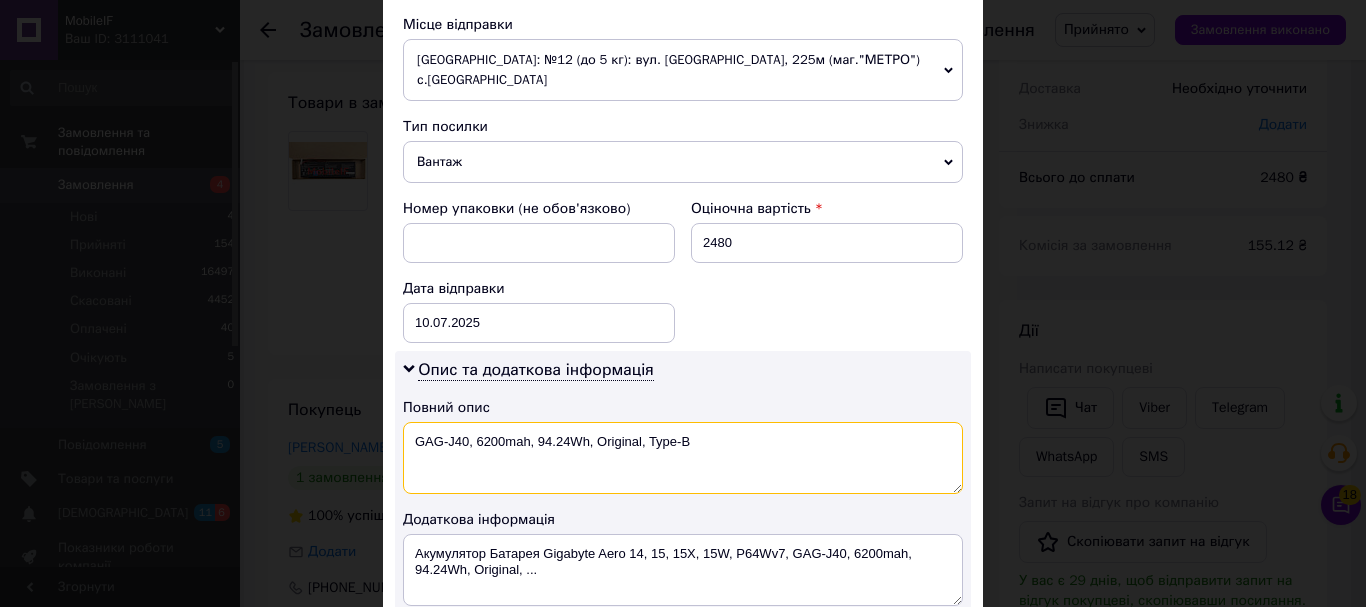drag, startPoint x: 465, startPoint y: 419, endPoint x: 642, endPoint y: 422, distance: 177.02542 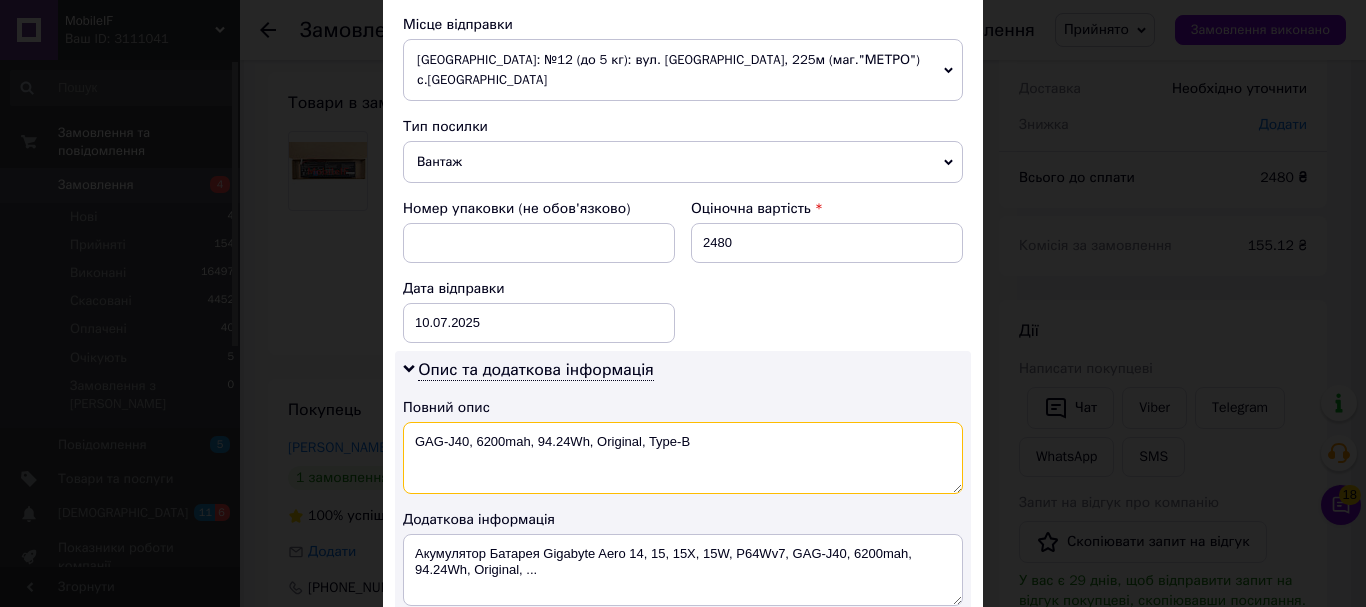 click on "GAG-J40, 6200mah, 94.24Wh, Original, Type-B" at bounding box center (683, 458) 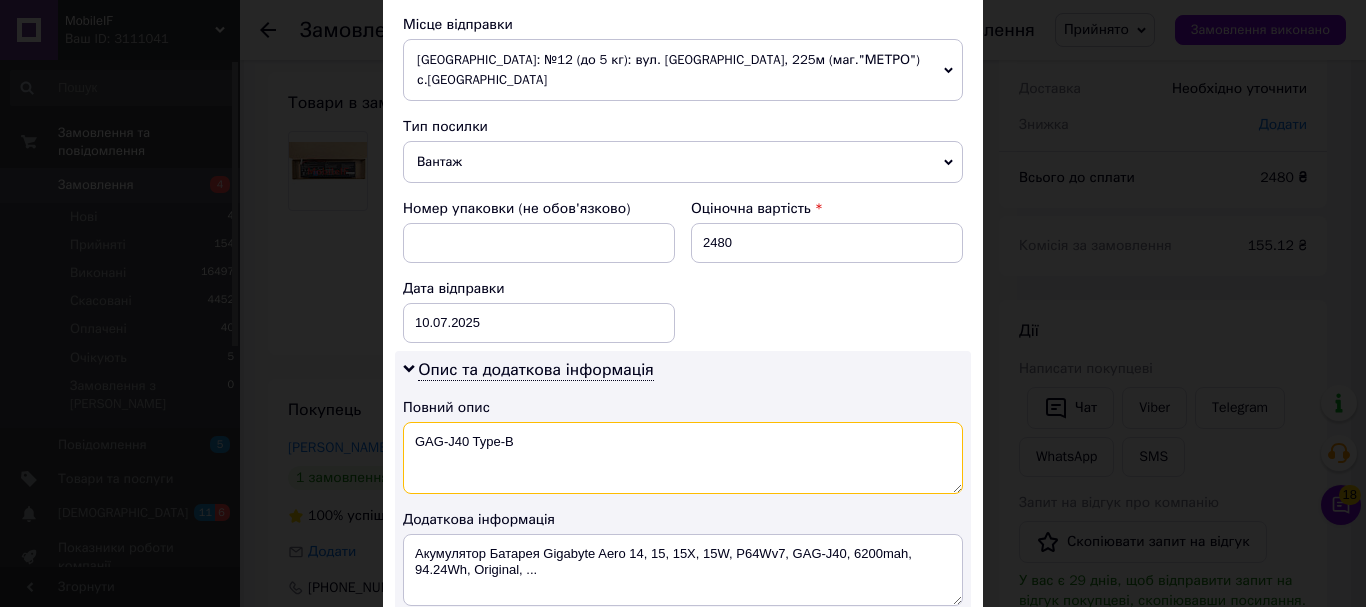 click on "GAG-J40 Type-B" at bounding box center (683, 458) 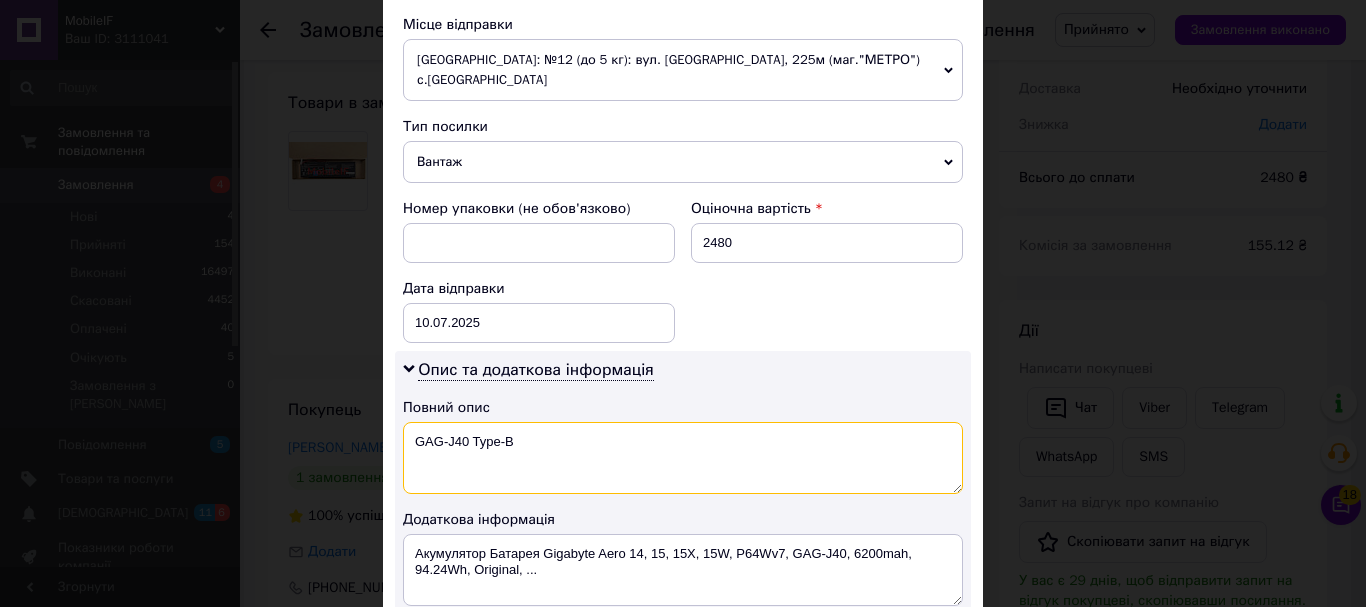 click on "GAG-J40 Type-B" at bounding box center [683, 458] 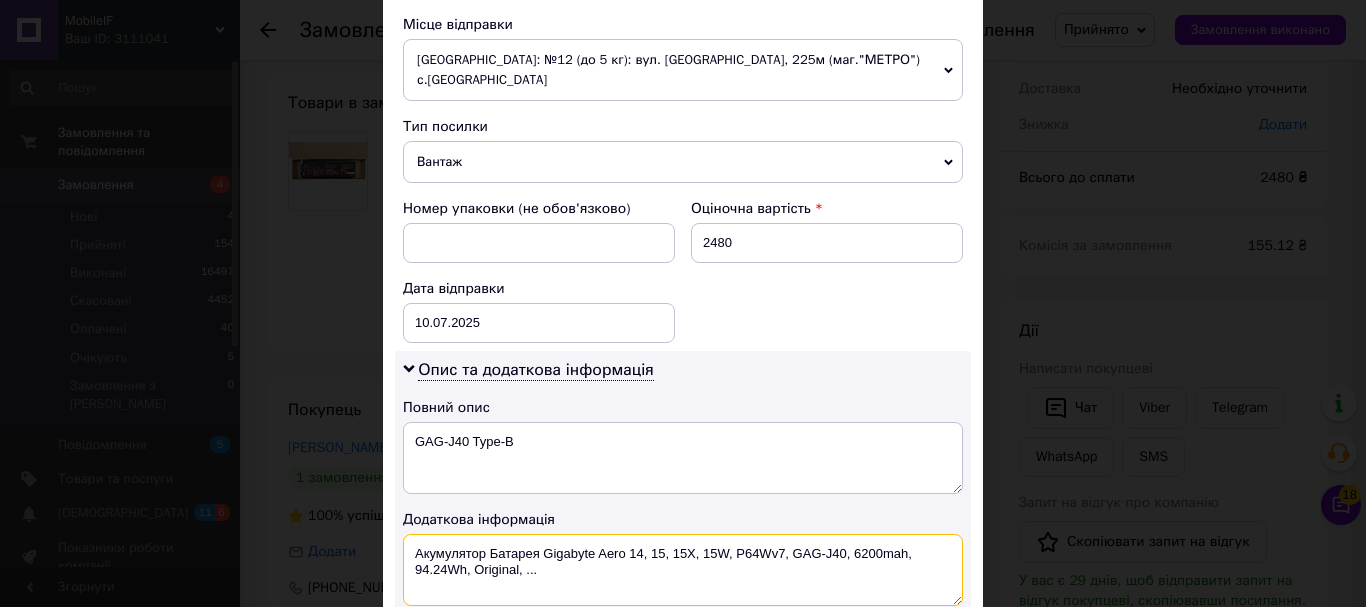 click on "Акумулятор Батарея Gigabyte Aero 14, 15, 15X, 15W, P64Wv7, GAG-J40, 6200mah, 94.24Wh, Original, ..." at bounding box center [683, 570] 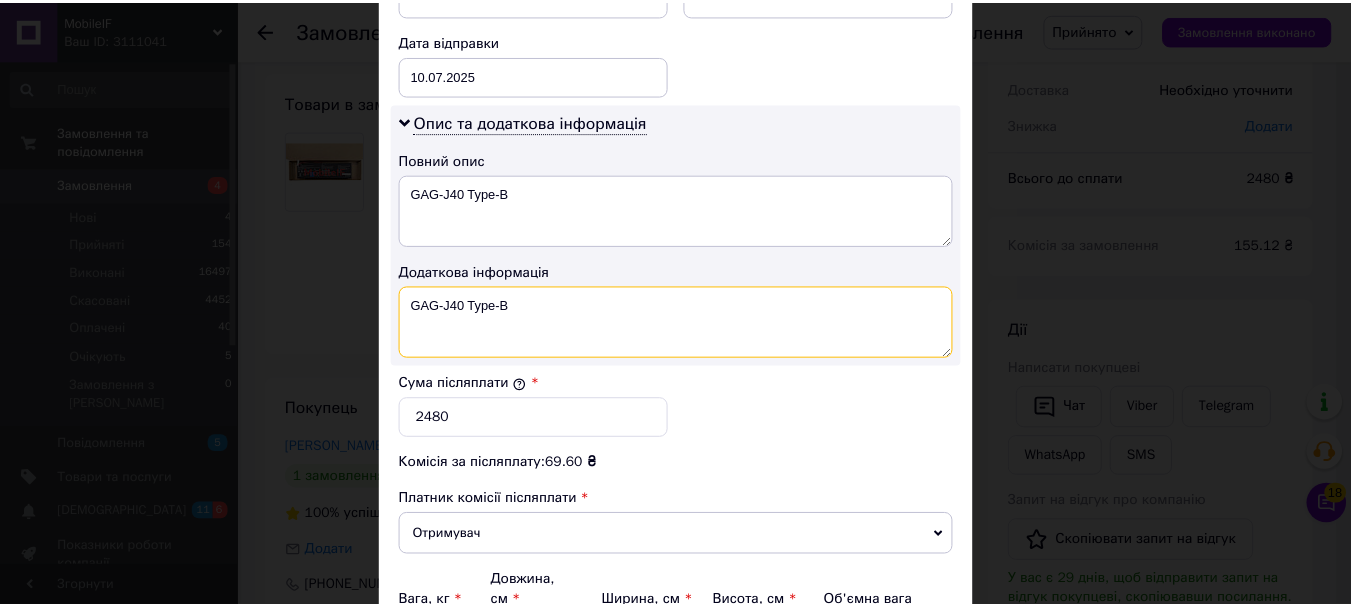 scroll, scrollTop: 1143, scrollLeft: 0, axis: vertical 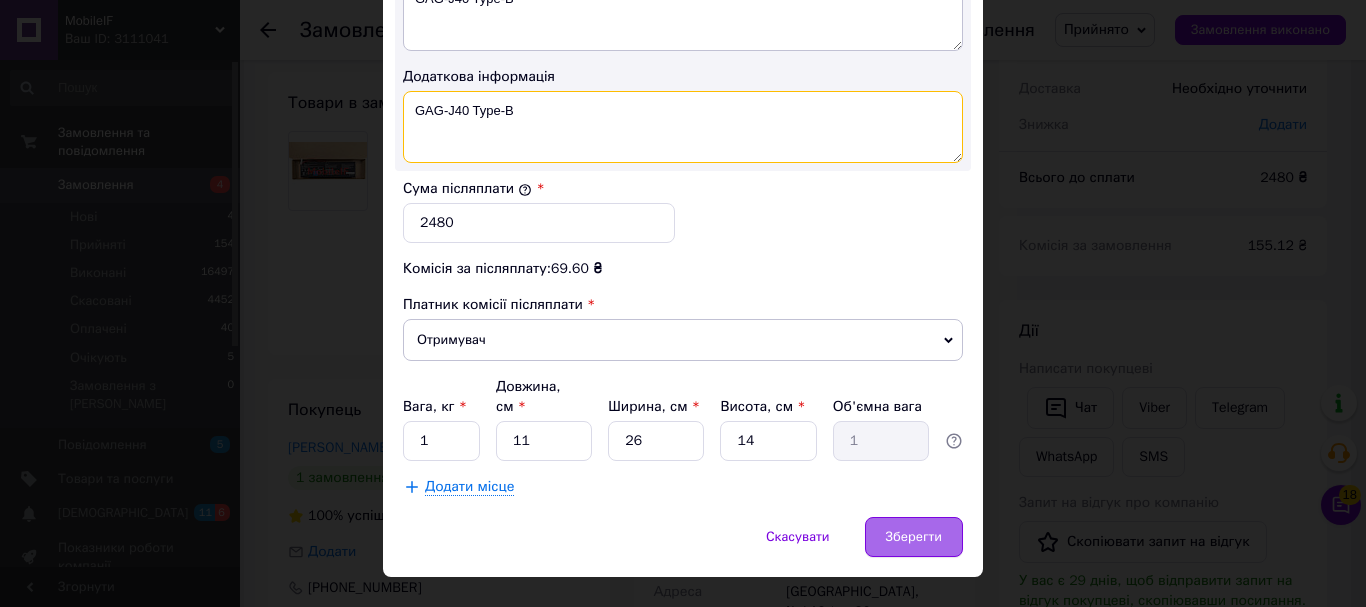 type on "GAG-J40 Type-B" 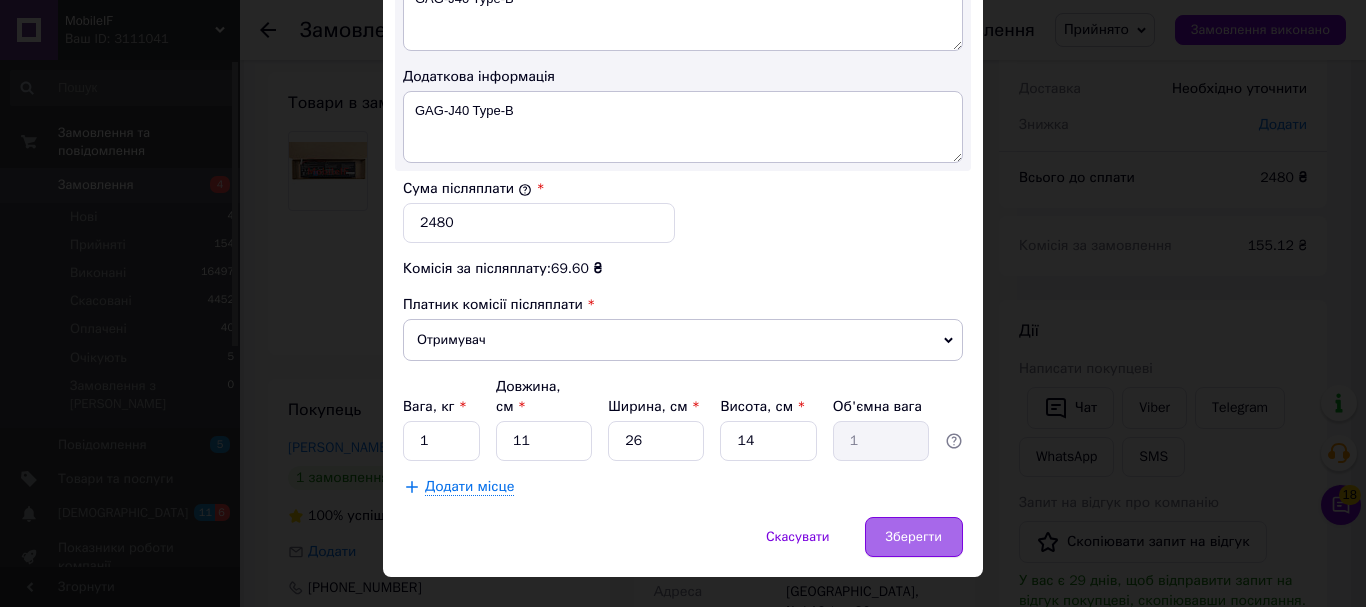 click on "Зберегти" at bounding box center [914, 537] 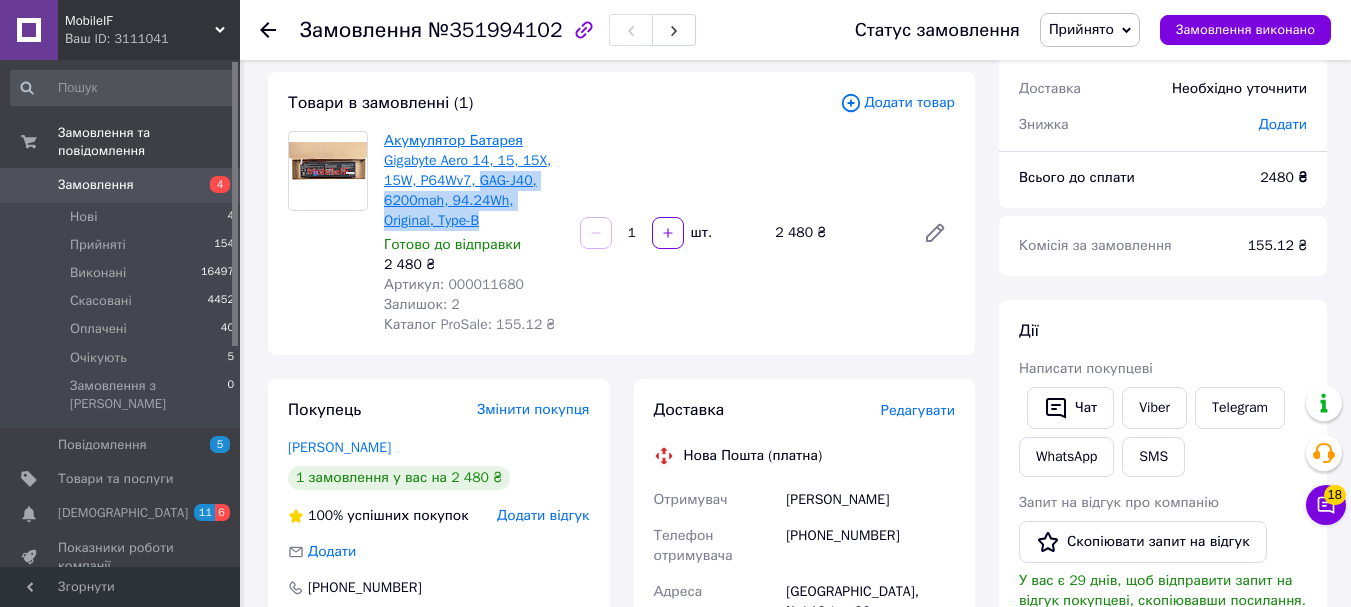 drag, startPoint x: 498, startPoint y: 224, endPoint x: 477, endPoint y: 183, distance: 46.06517 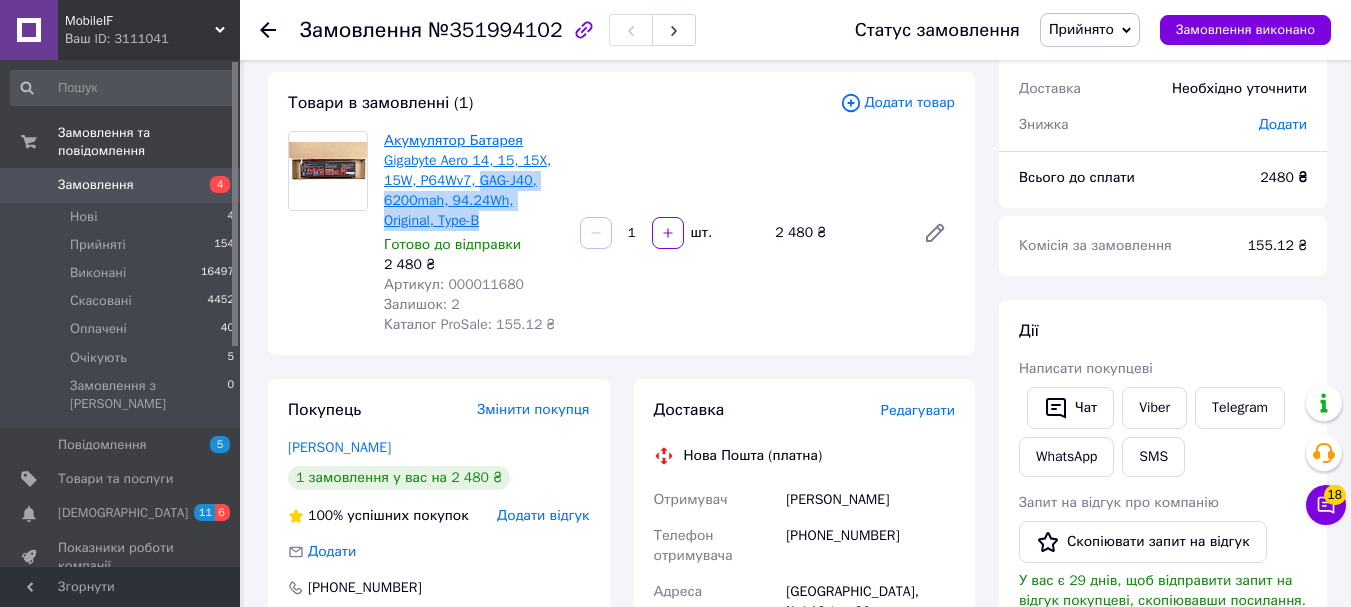 click on "Акумулятор Батарея Gigabyte Aero 14, 15, 15X, 15W, P64Wv7, GAG-J40, 6200mah, 94.24Wh, Original, Type-B" at bounding box center (474, 181) 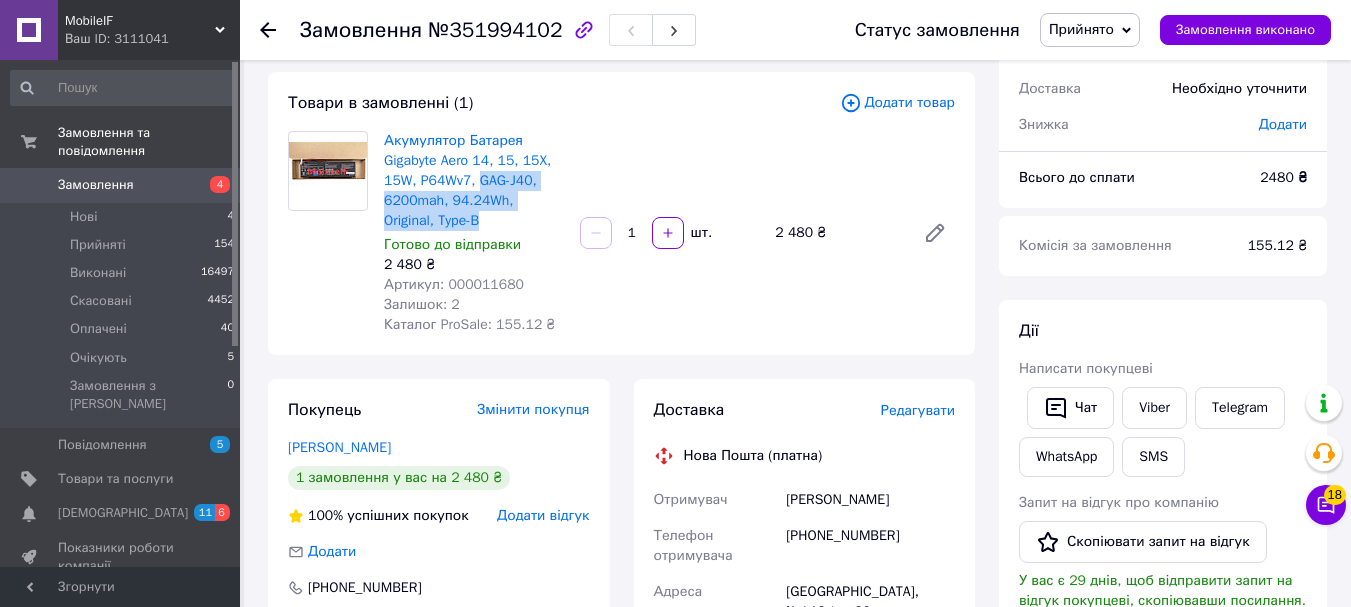 click on "Акумулятор Батарея Gigabyte Aero 14, 15, 15X, 15W, P64Wv7, GAG-J40, 6200mah, 94.24Wh, Original, Type-B" at bounding box center (474, 181) 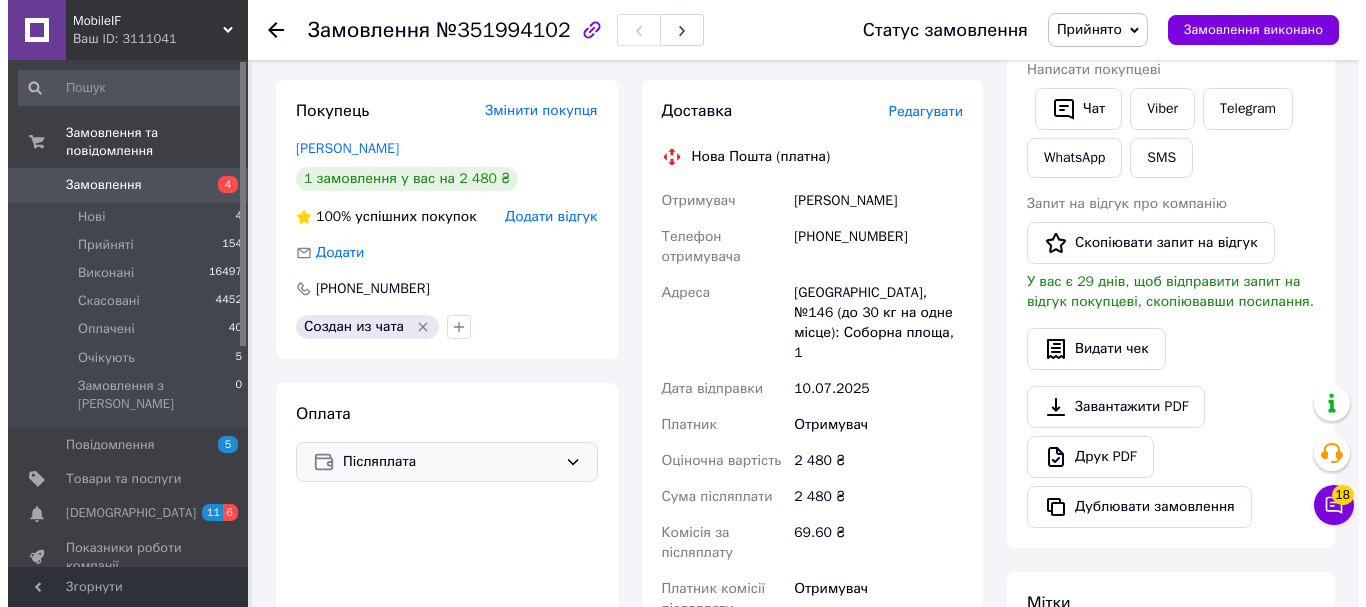 scroll, scrollTop: 400, scrollLeft: 0, axis: vertical 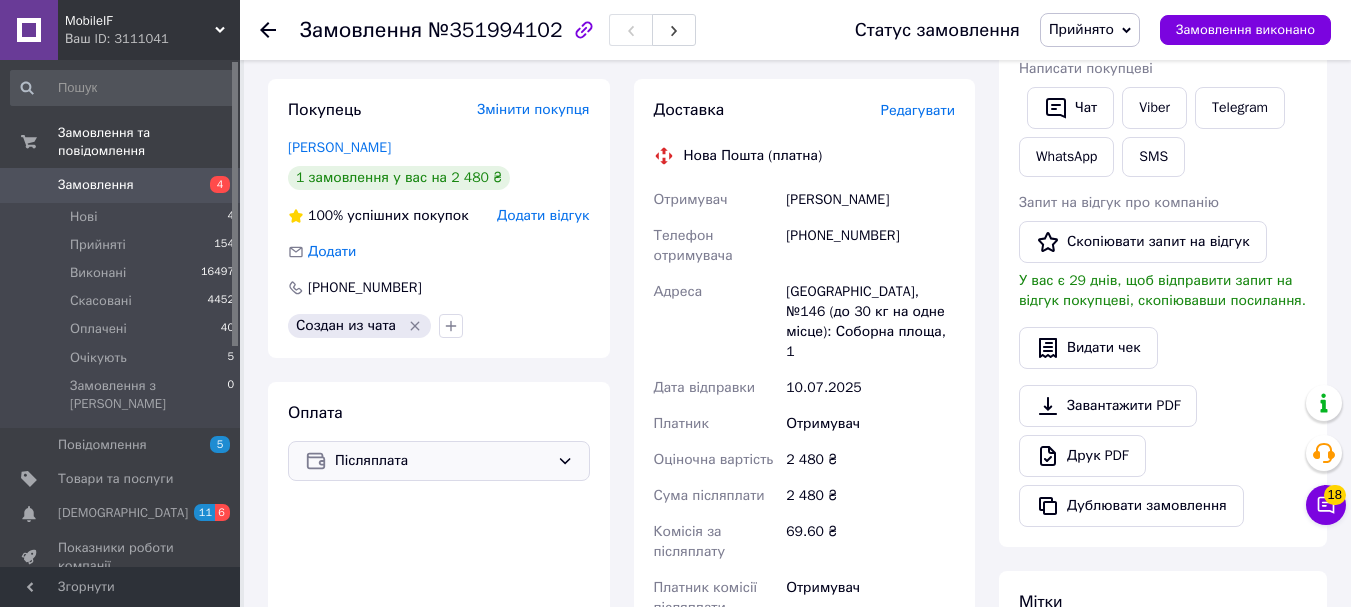 click on "Редагувати" at bounding box center (918, 110) 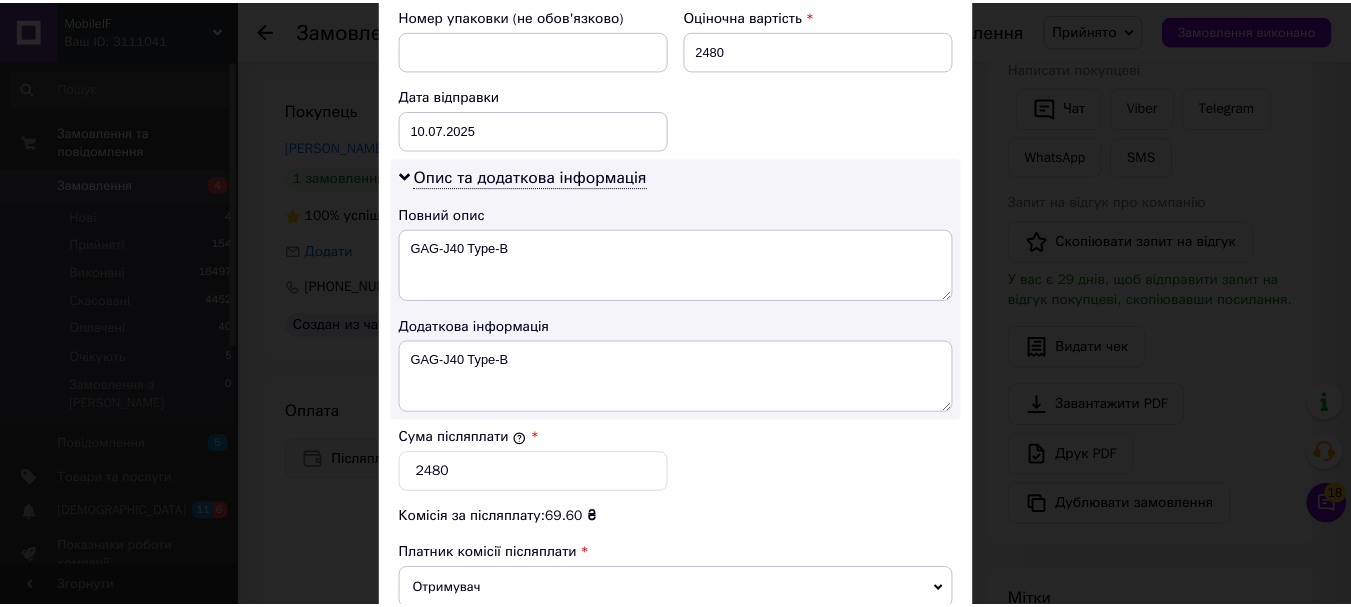 scroll, scrollTop: 1100, scrollLeft: 0, axis: vertical 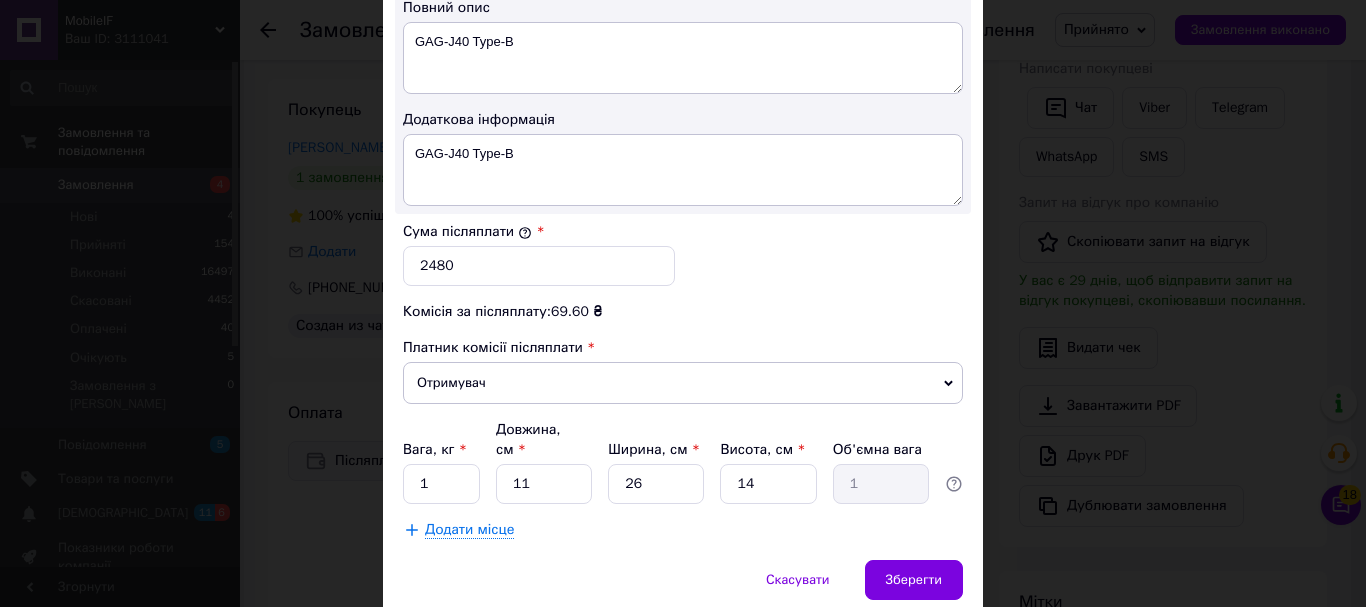 click on "× Редагування доставки Спосіб доставки Нова Пошта (платна) Платник Отримувач Відправник Прізвище отримувача [PERSON_NAME] Ім'я отримувача [PERSON_NAME] батькові отримувача Телефон отримувача [PHONE_NUMBER] Тип доставки У відділенні Кур'єром В поштоматі Місто [GEOGRAPHIC_DATA] Відділення №146 (до 30 кг на одне місце): Соборна площа, 1 Місце відправки [GEOGRAPHIC_DATA]: №12 (до 5 кг): вул. [GEOGRAPHIC_DATA], 225м (маг."МЕТРО") с.Вовчинець [PERSON_NAME] збігів. Спробуйте змінити умови пошуку Додати ще місце відправки Тип посилки Вантаж Документи Номер упаковки (не обов'язково) Оціночна вартість 2480 [DATE] < > <" at bounding box center [683, 303] 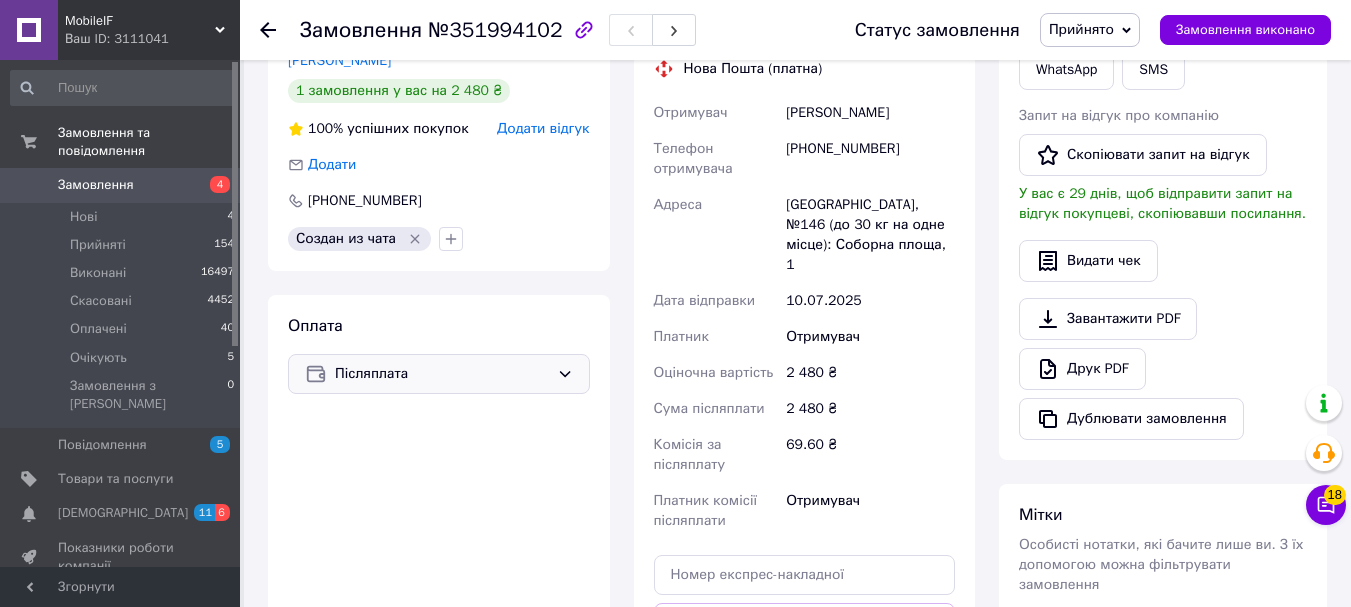 scroll, scrollTop: 700, scrollLeft: 0, axis: vertical 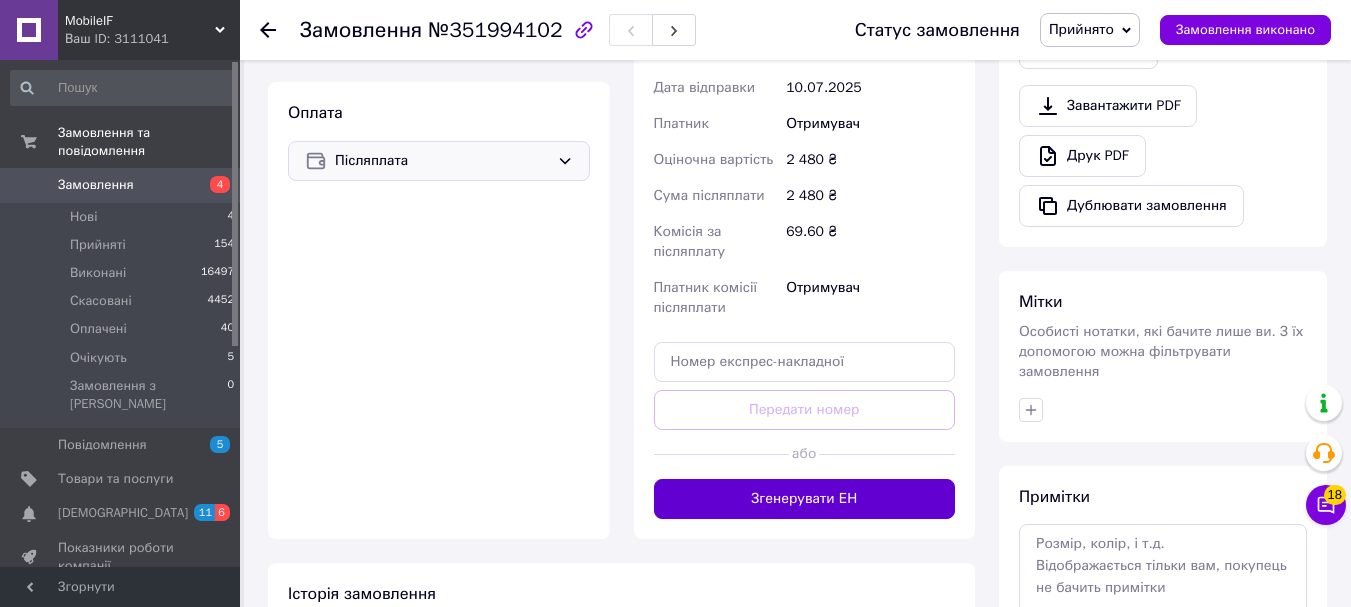 click on "Згенерувати ЕН" at bounding box center (805, 499) 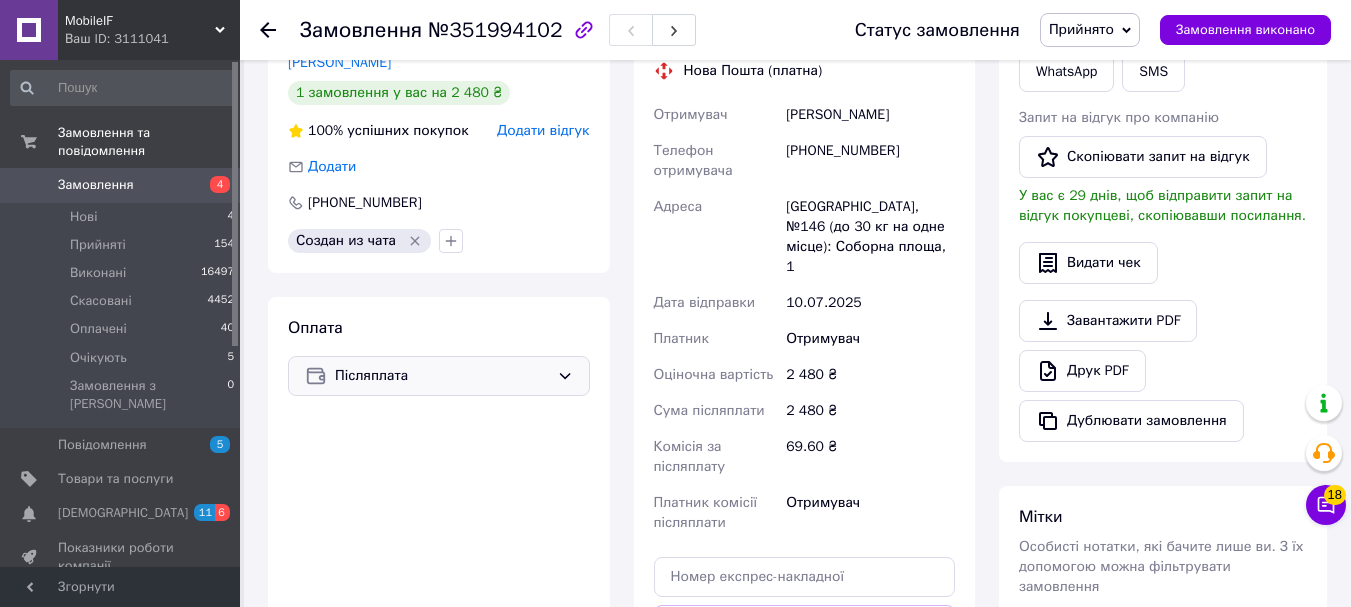 scroll, scrollTop: 300, scrollLeft: 0, axis: vertical 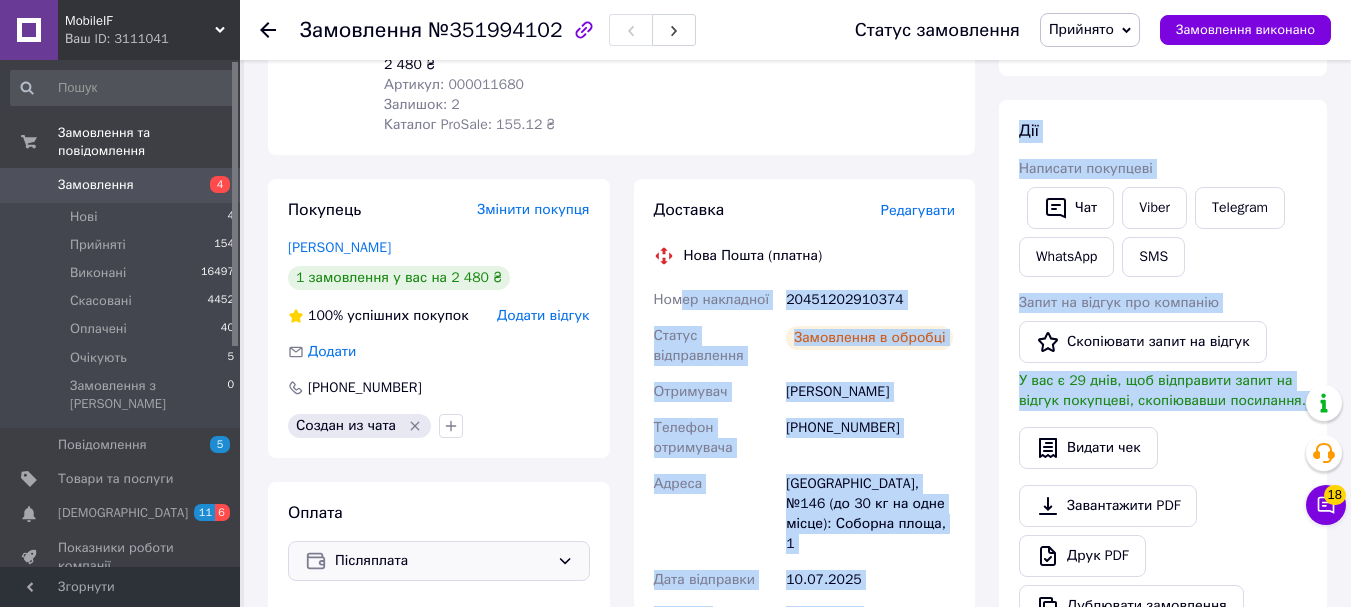 drag, startPoint x: 912, startPoint y: 288, endPoint x: 684, endPoint y: 293, distance: 228.05482 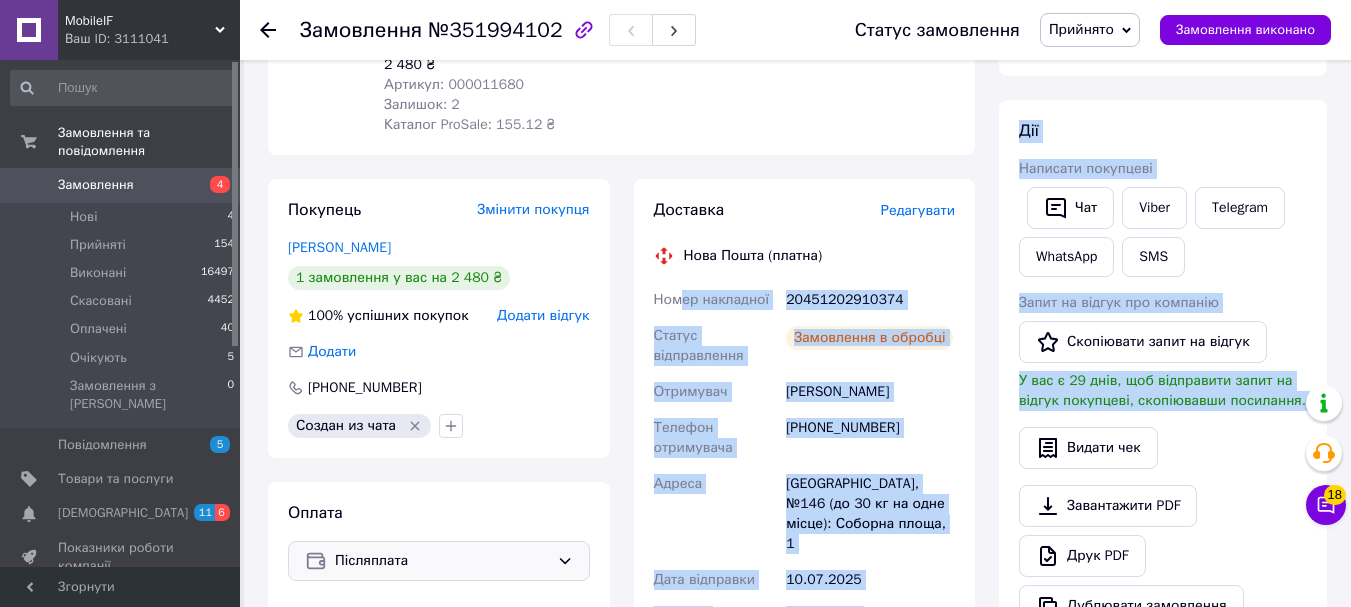 click on "Номер накладної" at bounding box center [712, 299] 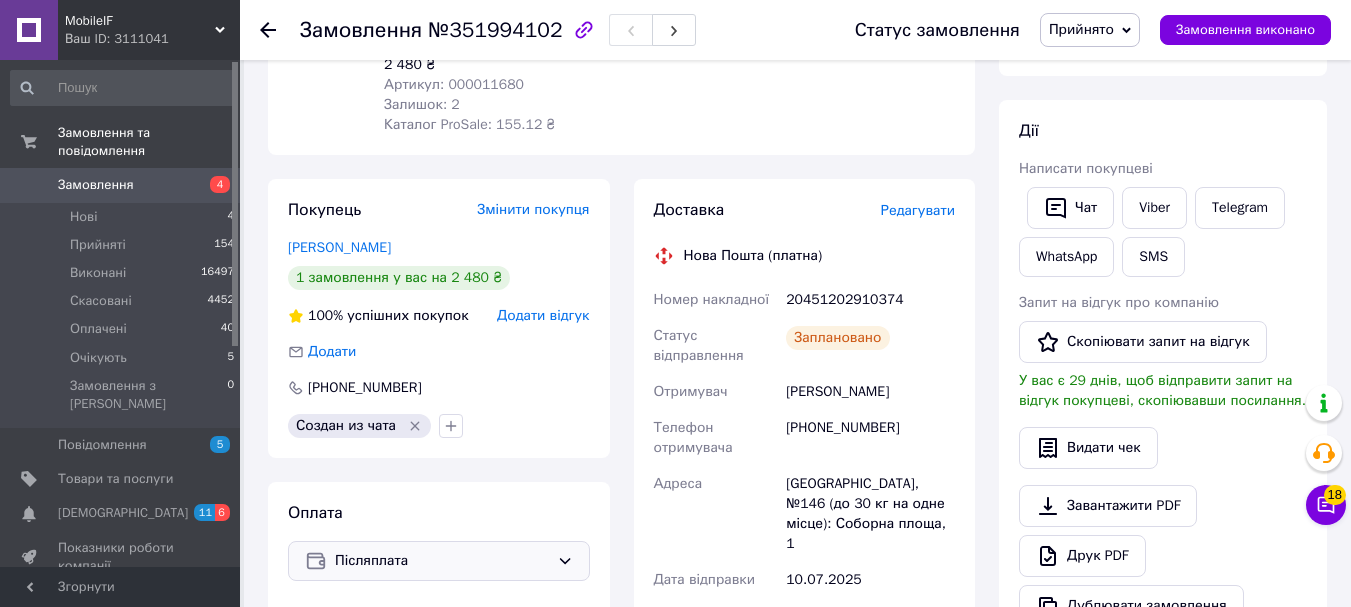 click on "Доставка Редагувати Нова Пошта (платна) Номер накладної 20451202910374 Статус відправлення Заплановано Отримувач [PERSON_NAME] Телефон отримувача [PHONE_NUMBER] [GEOGRAPHIC_DATA] [GEOGRAPHIC_DATA], №146 (до 30 кг на одне місце): Соборна площа, 1 Дата відправки [DATE] Платник Отримувач Оціночна вартість 2 480 ₴ Сума післяплати 2 480 ₴ Комісія за післяплату 69.60 ₴ Платник комісії післяплати Отримувач Вартість доставки 92.40 ₴ Роздрукувати ЕН Платник Отримувач Відправник Прізвище отримувача [PERSON_NAME] Ім'я отримувача [PERSON_NAME] батькові отримувача Телефон отримувача [PHONE_NUMBER] Тип доставки Місто <" at bounding box center (805, 554) 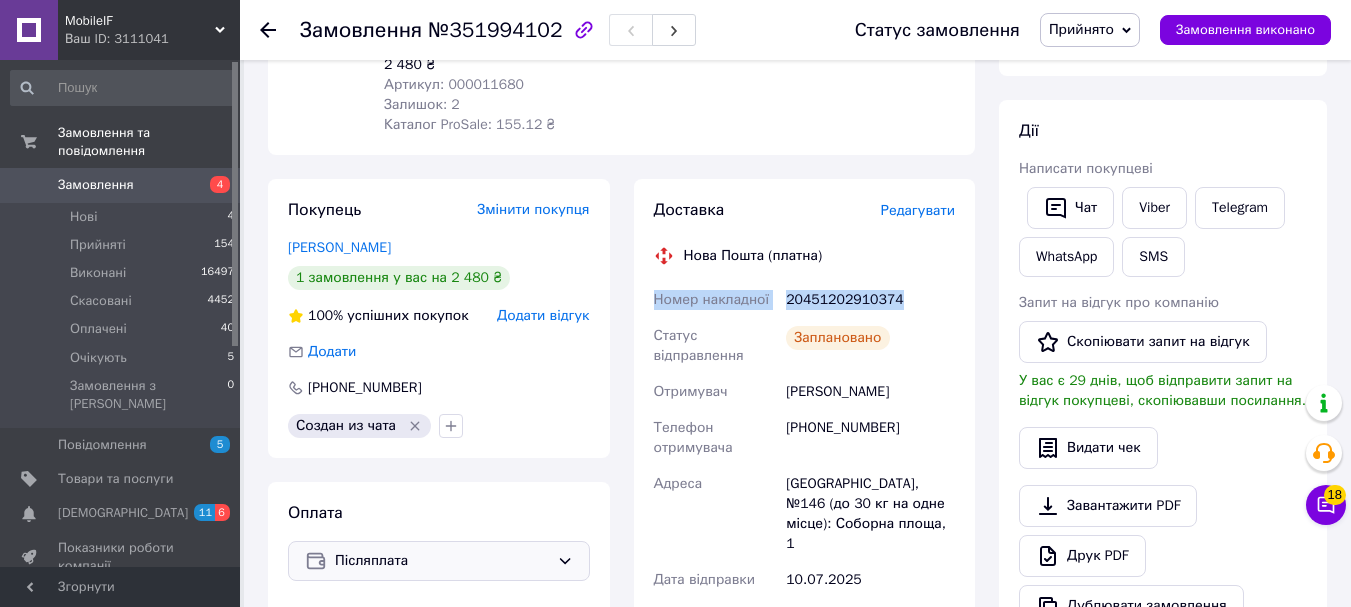 drag, startPoint x: 649, startPoint y: 292, endPoint x: 895, endPoint y: 294, distance: 246.00813 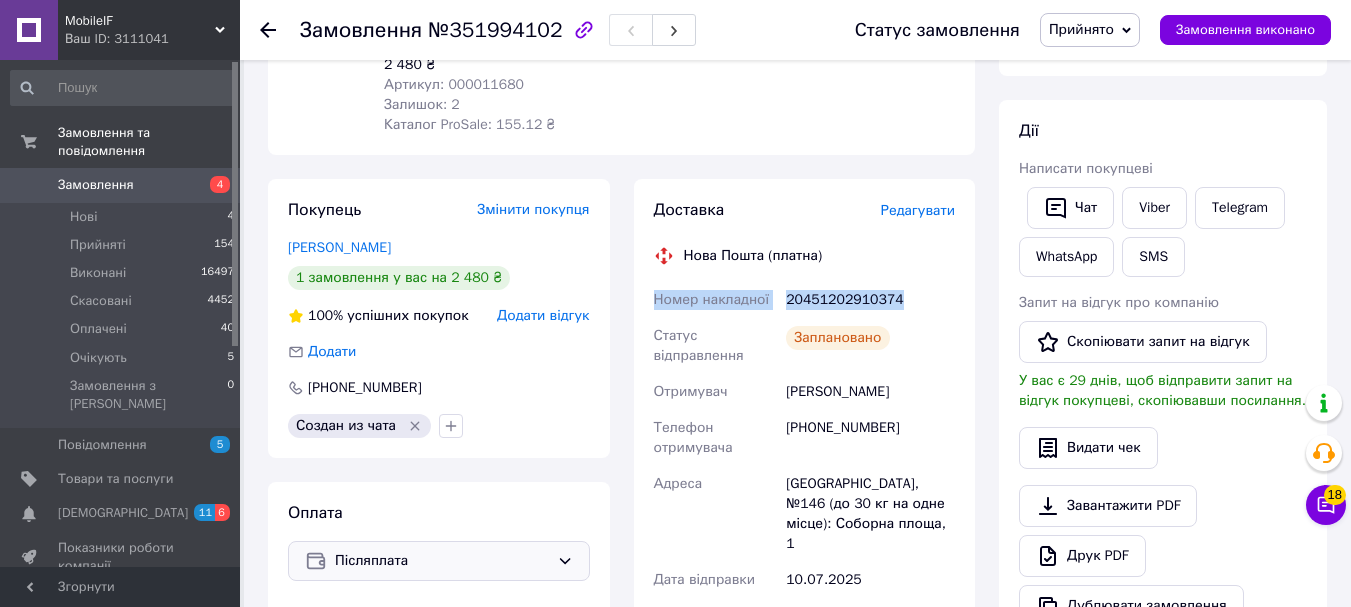 click on "Номер накладної 20451202910374 Статус відправлення Заплановано Отримувач [PERSON_NAME] Телефон отримувача [PHONE_NUMBER] Адреса [GEOGRAPHIC_DATA], №146 (до 30 кг на одне місце): Соборна площа, 1 Дата відправки [DATE] Платник Отримувач Оціночна вартість 2 480 ₴ Сума післяплати 2 480 ₴ Комісія за післяплату 69.60 ₴ Платник комісії післяплати Отримувач Вартість доставки 92.40 ₴" at bounding box center (805, 568) 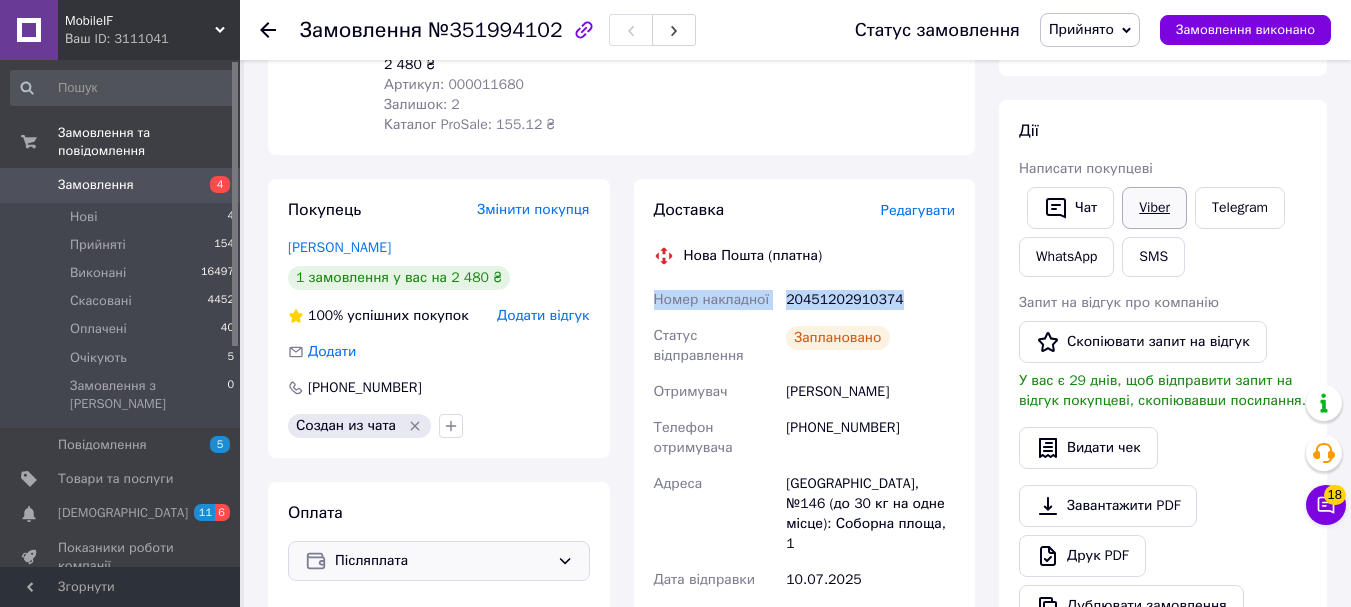 click on "Viber" at bounding box center (1154, 208) 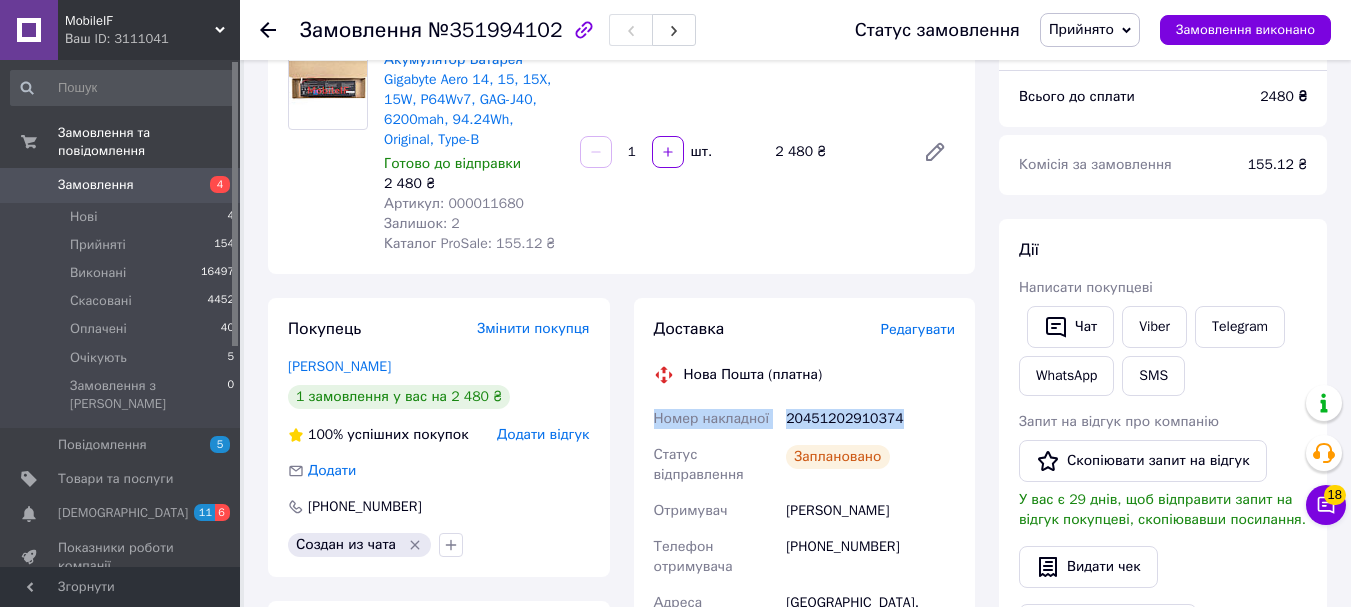 scroll, scrollTop: 0, scrollLeft: 0, axis: both 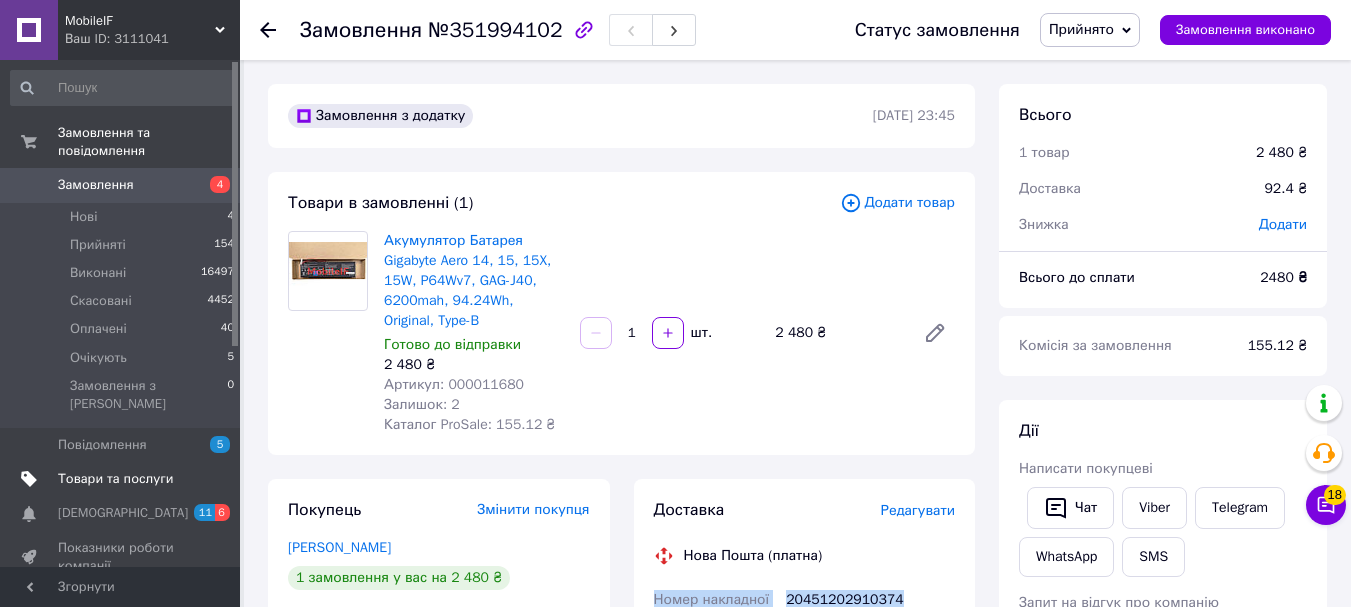 click on "Товари та послуги" at bounding box center (115, 479) 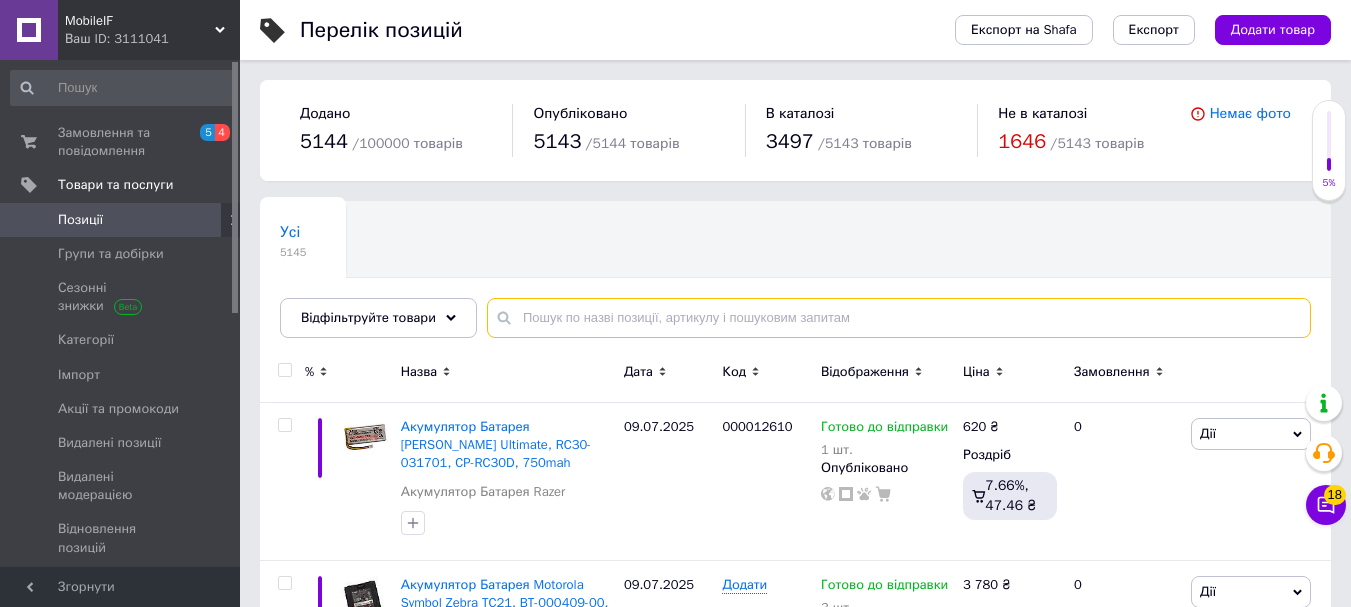 paste on "Steam Deck" 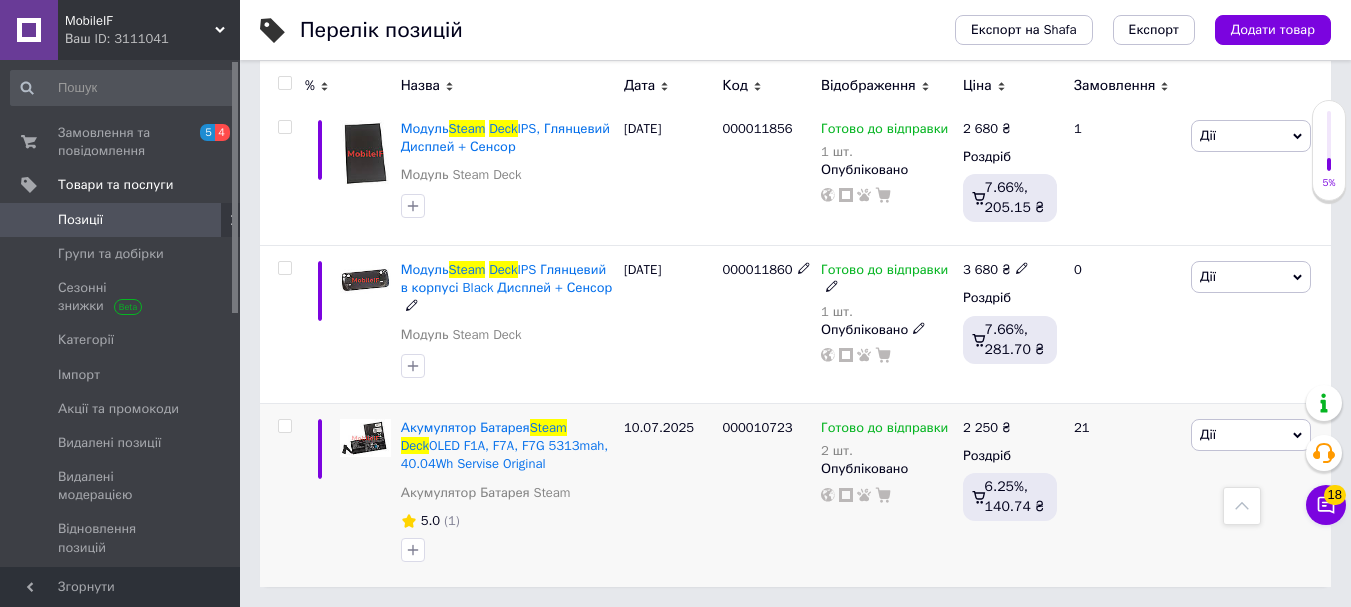 scroll, scrollTop: 1071, scrollLeft: 0, axis: vertical 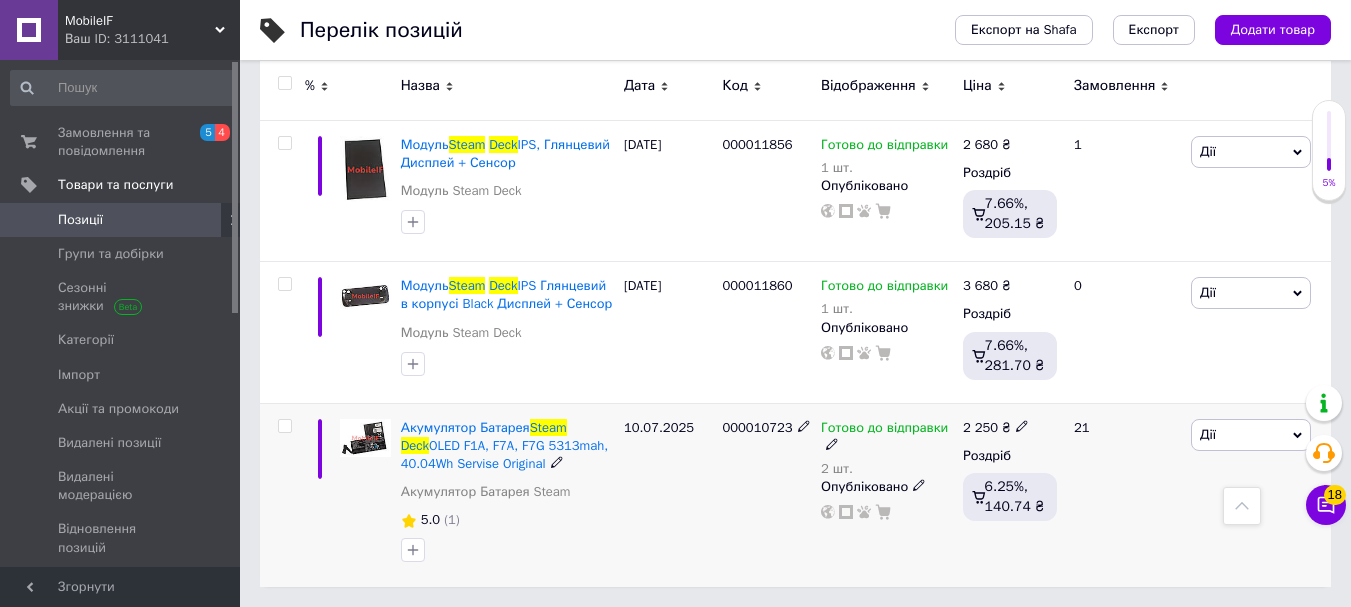 type on "Steam Deck" 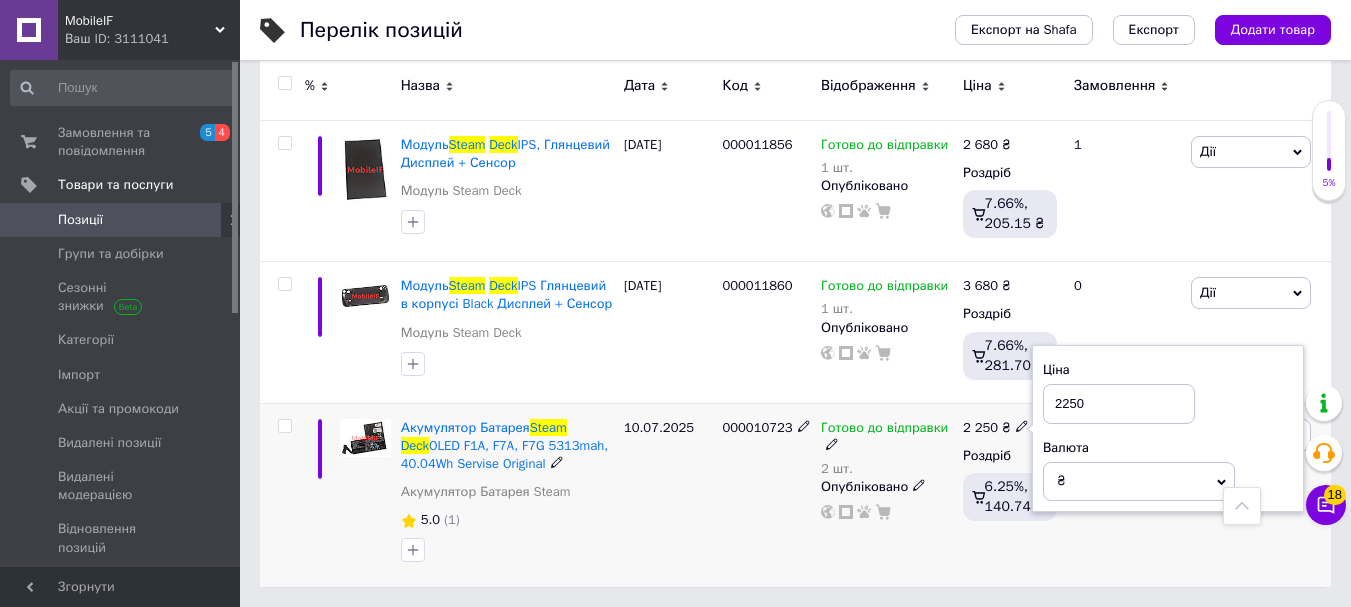 drag, startPoint x: 1075, startPoint y: 407, endPoint x: 1064, endPoint y: 402, distance: 12.083046 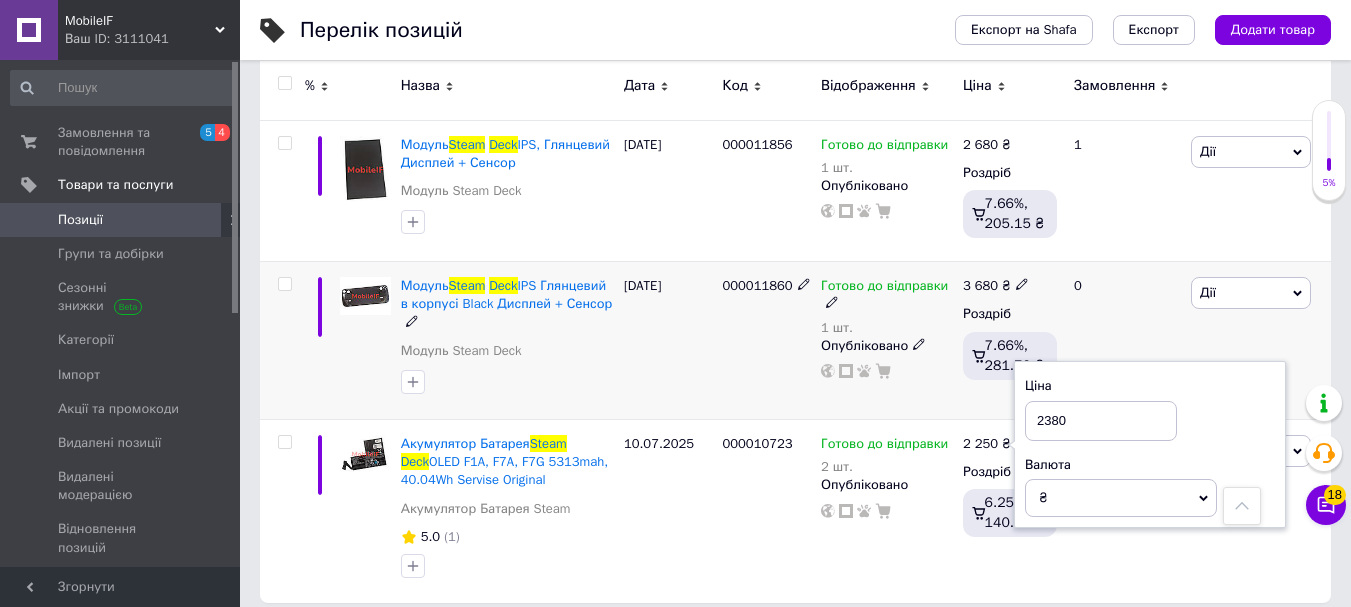 type on "2380" 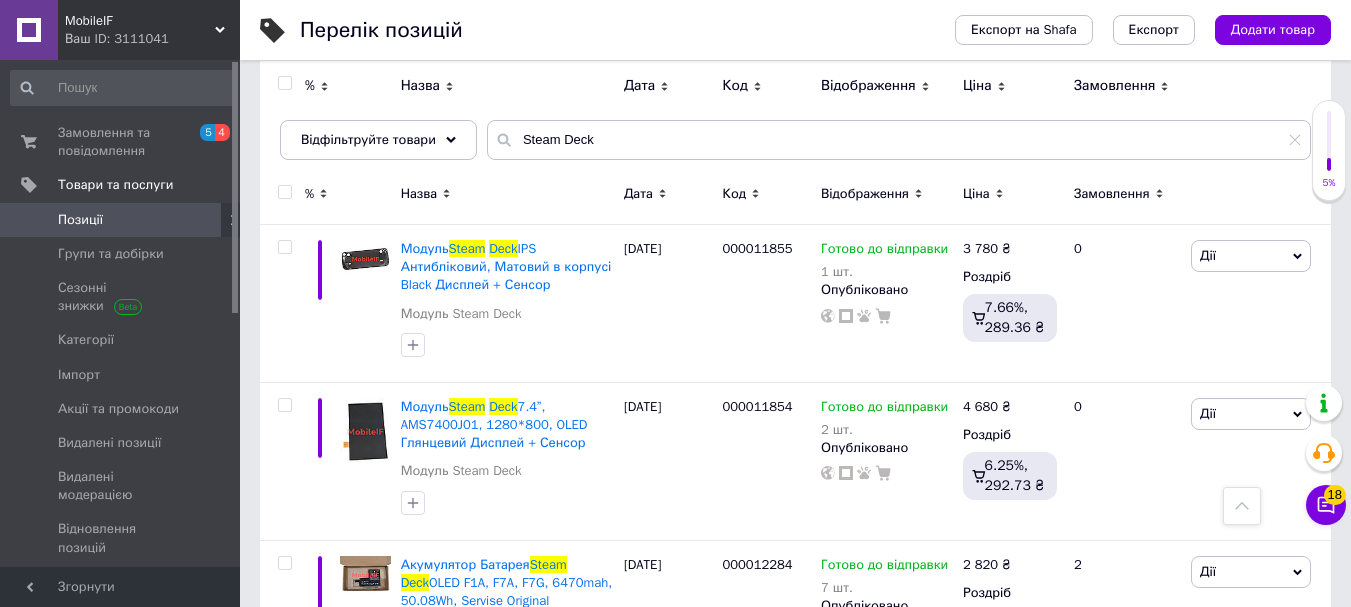 scroll, scrollTop: 0, scrollLeft: 0, axis: both 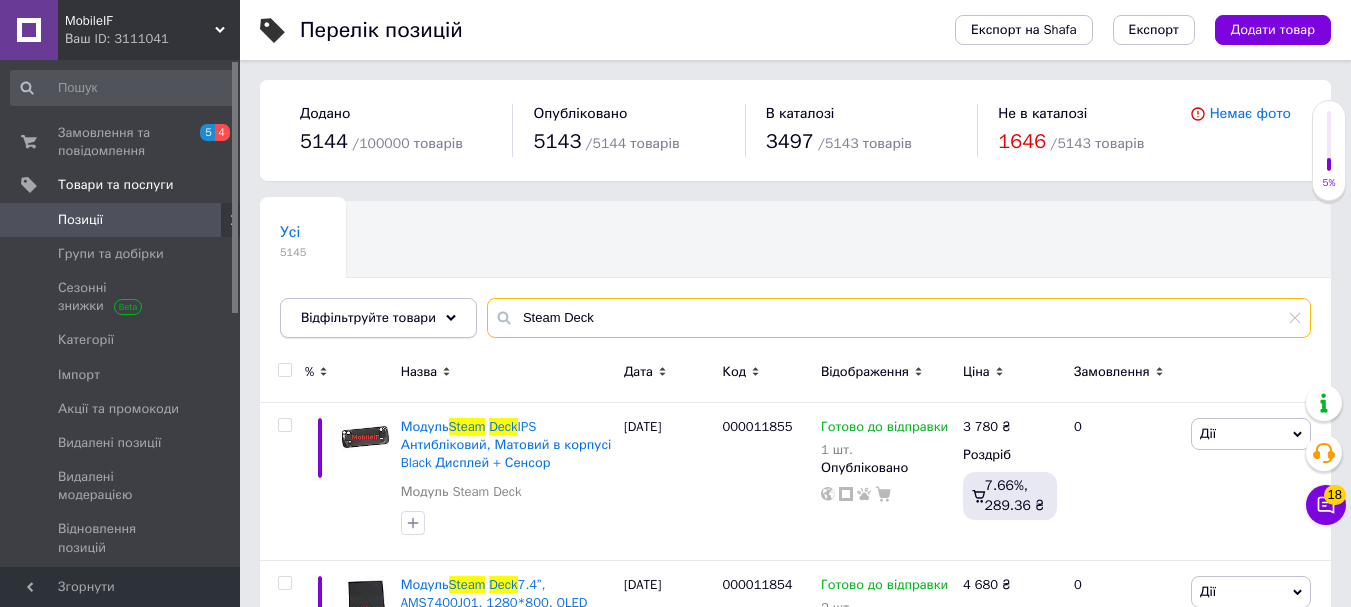 drag, startPoint x: 590, startPoint y: 314, endPoint x: 372, endPoint y: 303, distance: 218.27734 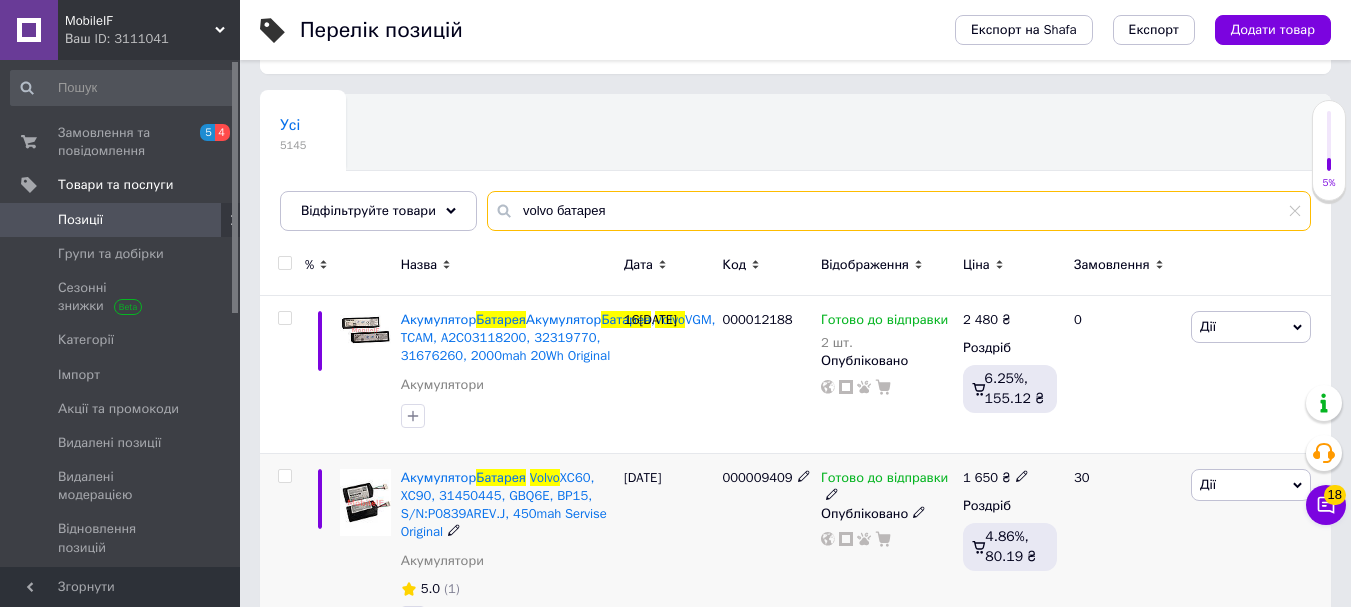 scroll, scrollTop: 194, scrollLeft: 0, axis: vertical 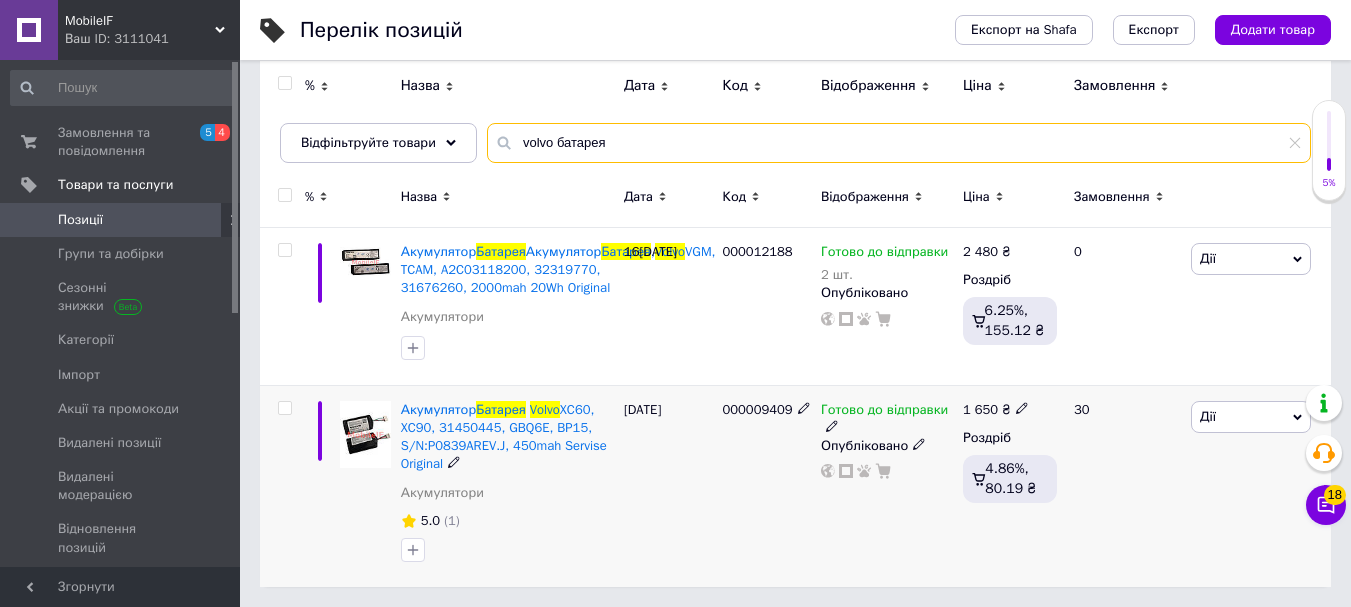 type on "volvo батарея" 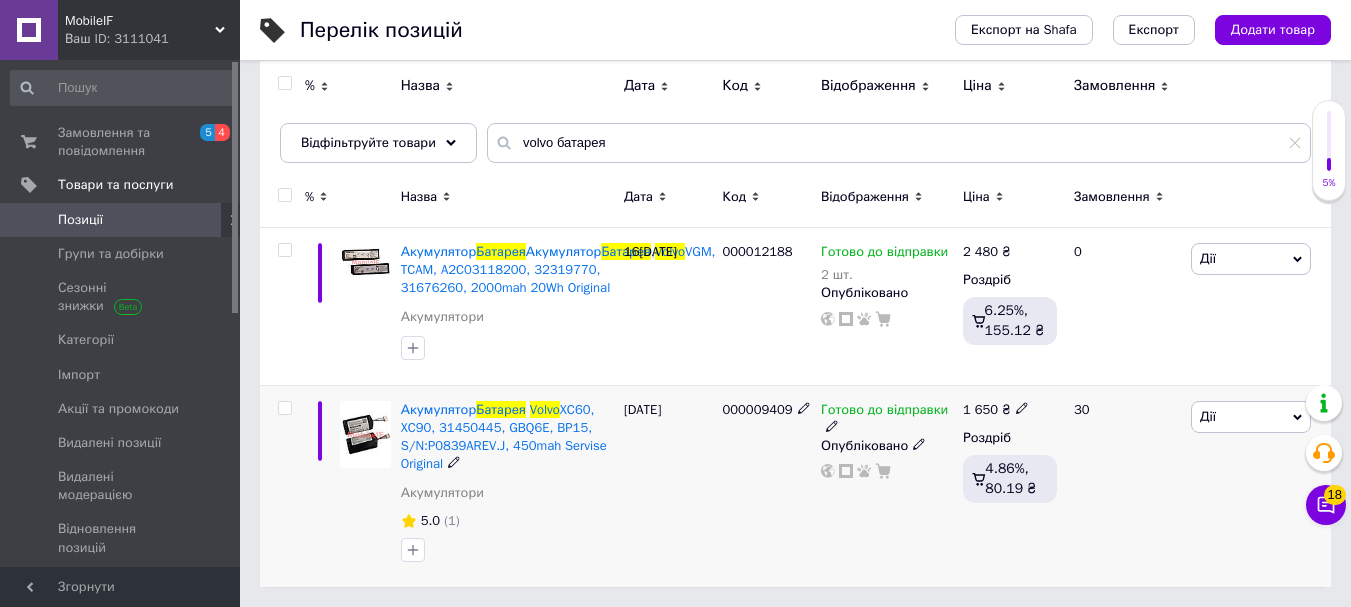 click on "Готово до відправки" at bounding box center [884, 412] 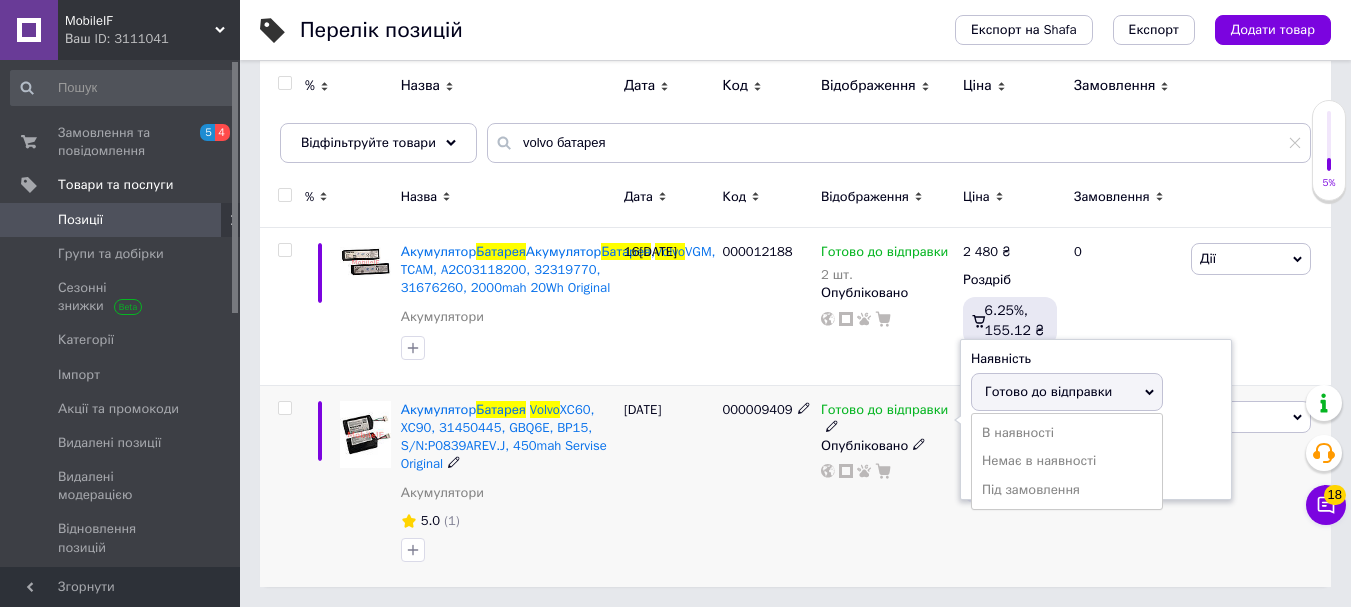click on "Залишки шт." at bounding box center (1096, 457) 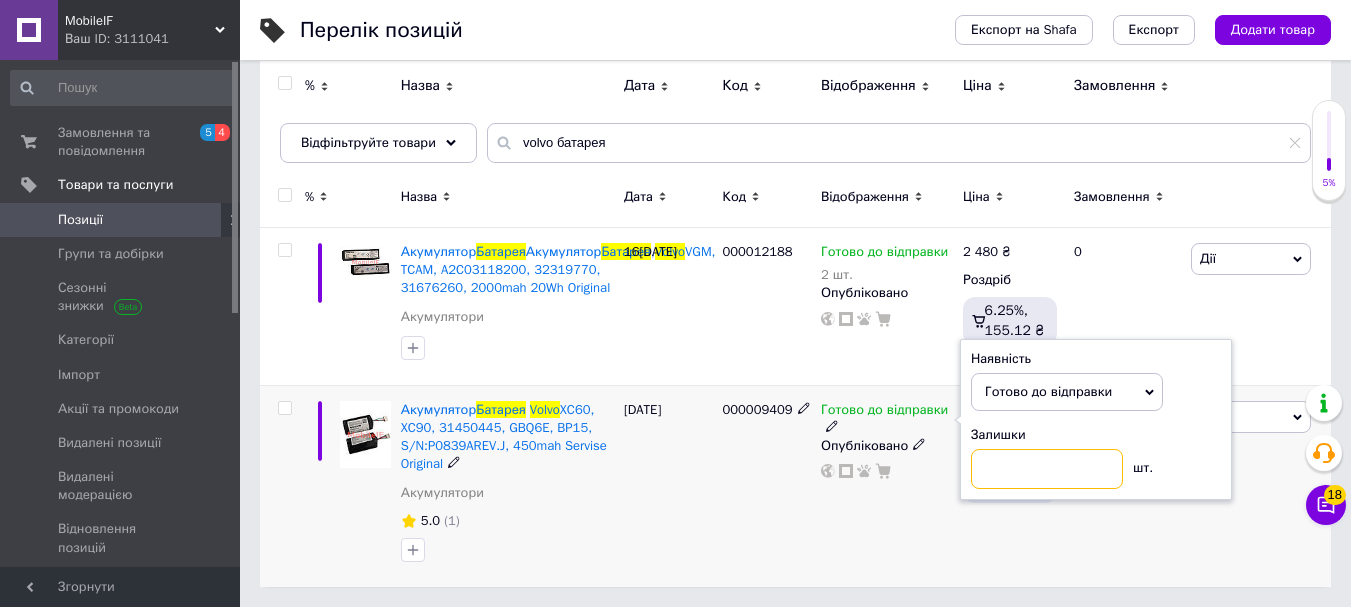 click at bounding box center (1047, 469) 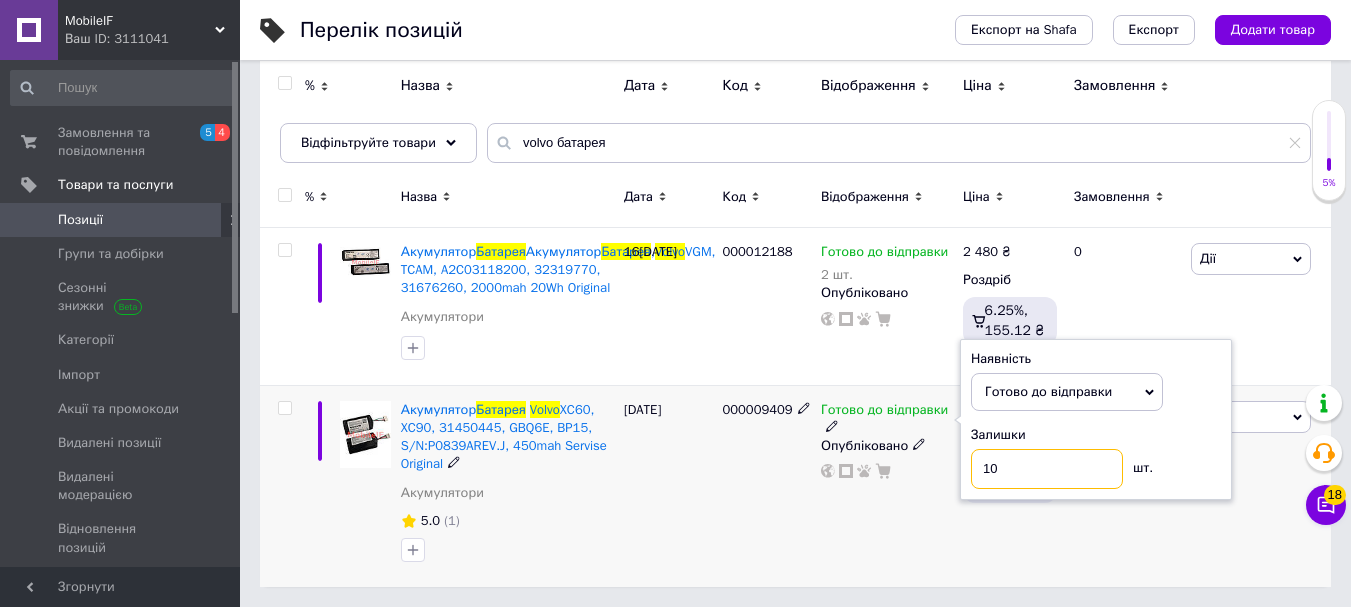 type on "10" 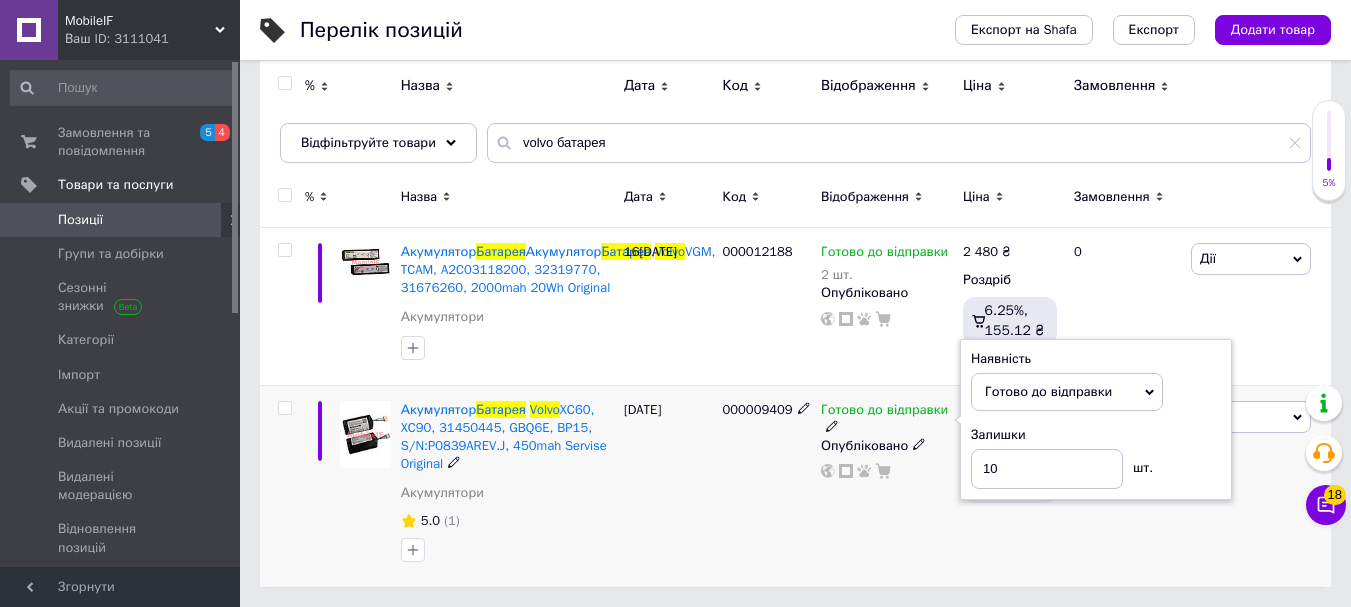 click on "Готово до відправки Наявність Готово до відправки В наявності Немає в наявності Під замовлення Залишки 10 шт. Опубліковано" at bounding box center (887, 486) 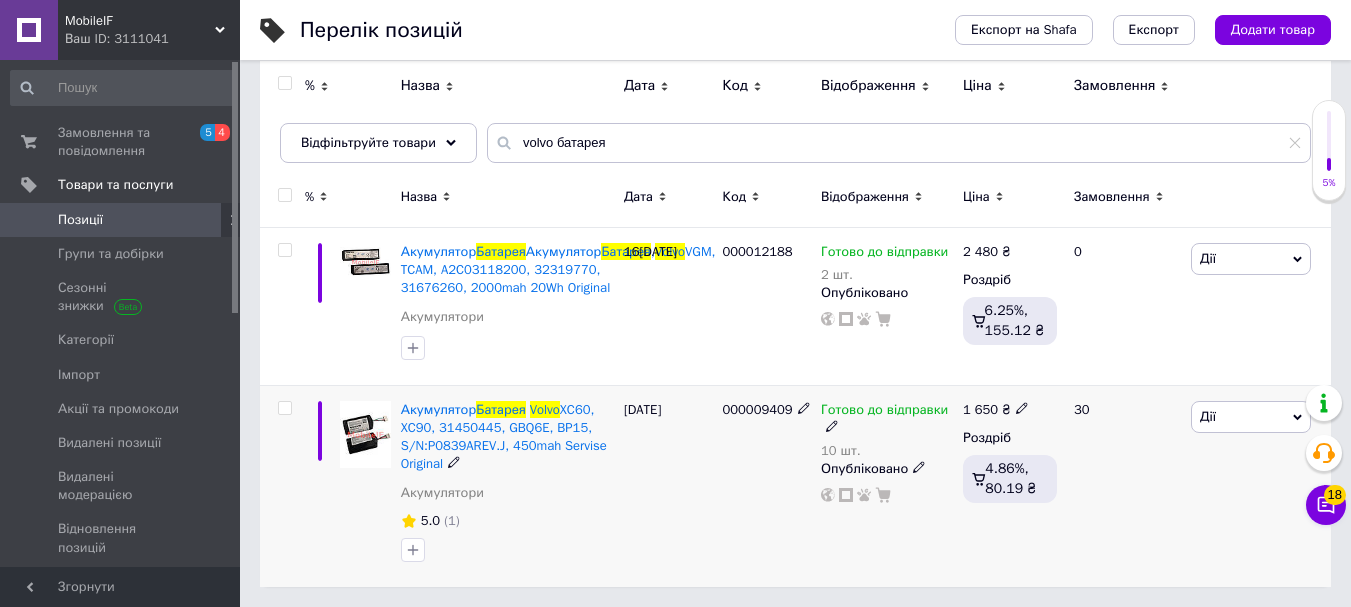 click 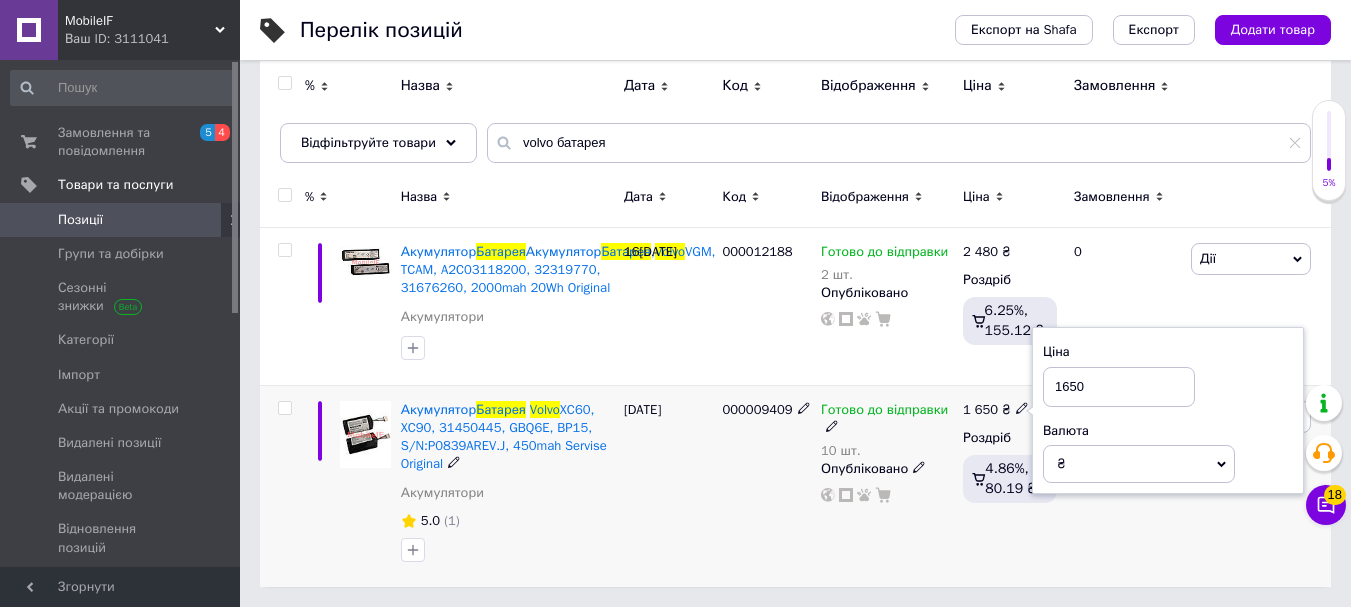 click on "1650" at bounding box center (1119, 387) 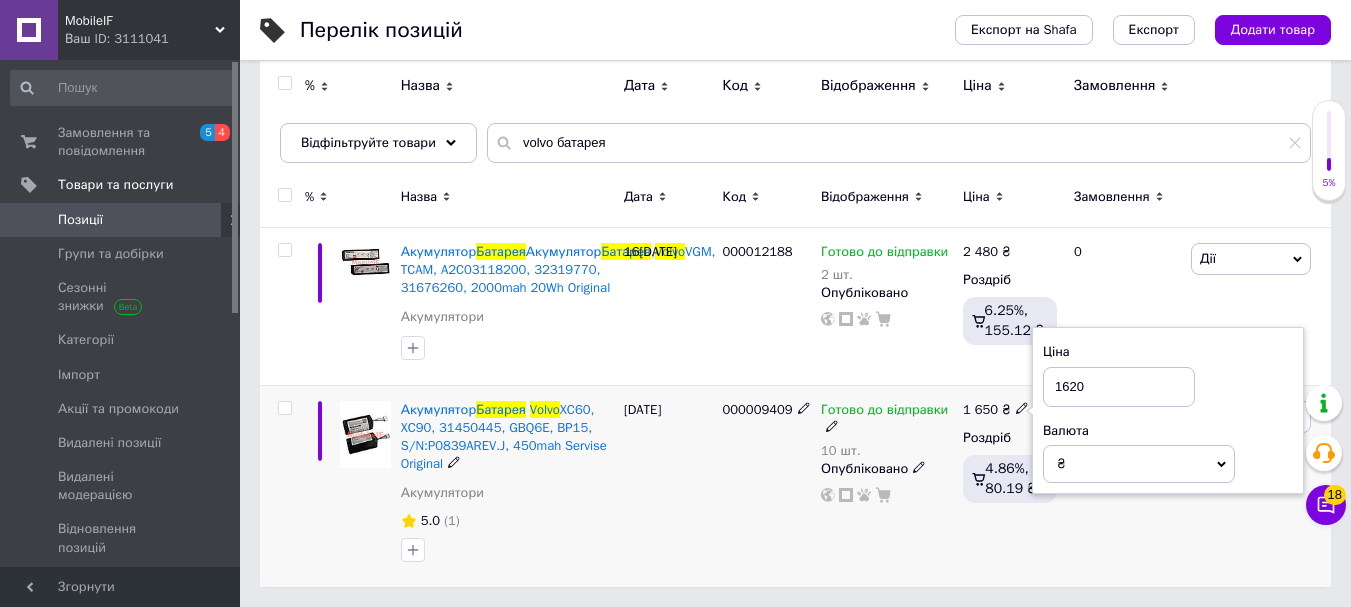 type on "1620" 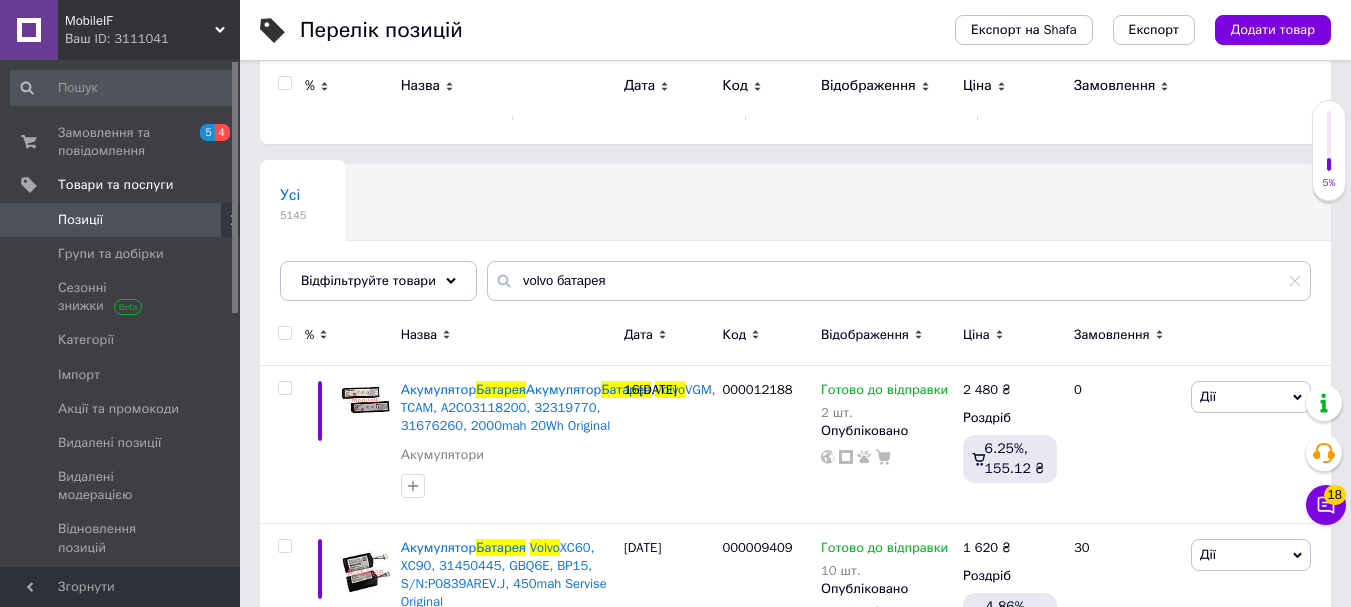 scroll, scrollTop: 0, scrollLeft: 0, axis: both 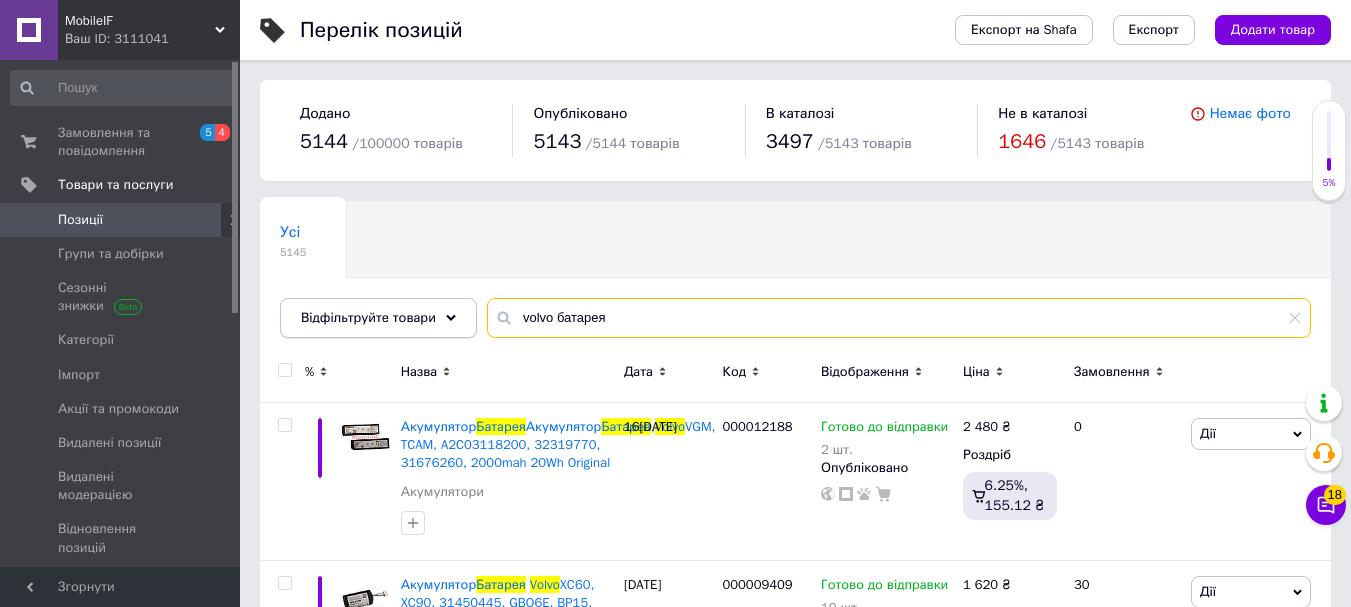 drag, startPoint x: 605, startPoint y: 316, endPoint x: 416, endPoint y: 320, distance: 189.04233 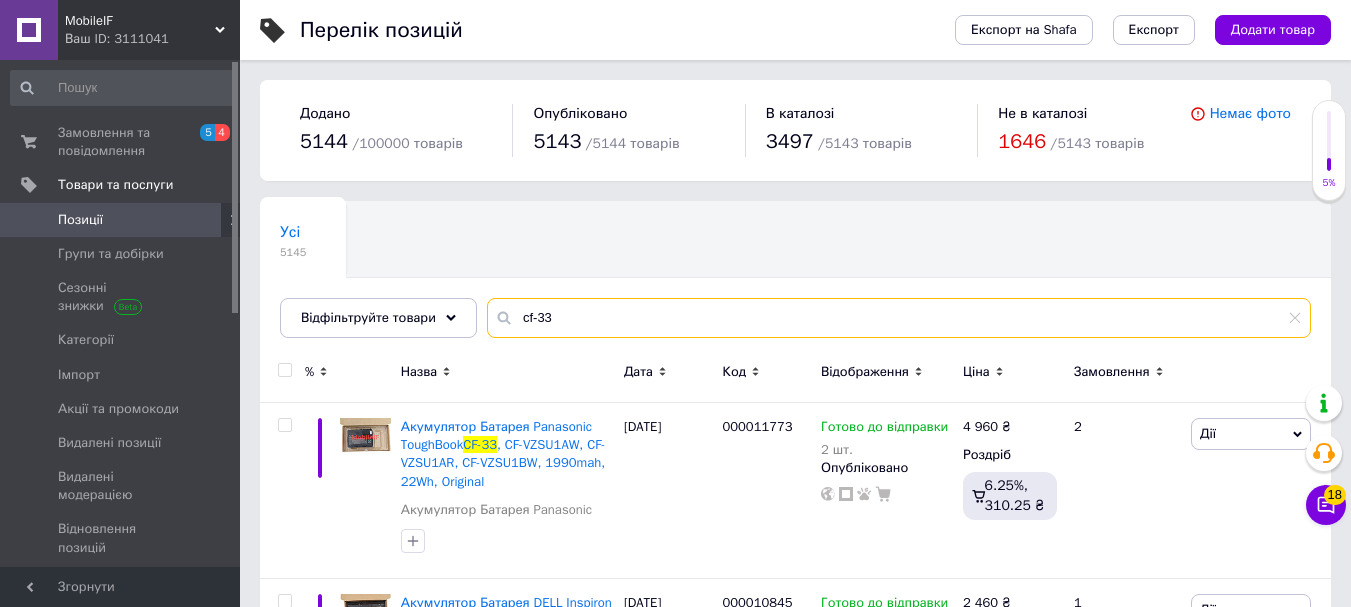 drag, startPoint x: 555, startPoint y: 320, endPoint x: 478, endPoint y: 310, distance: 77.64664 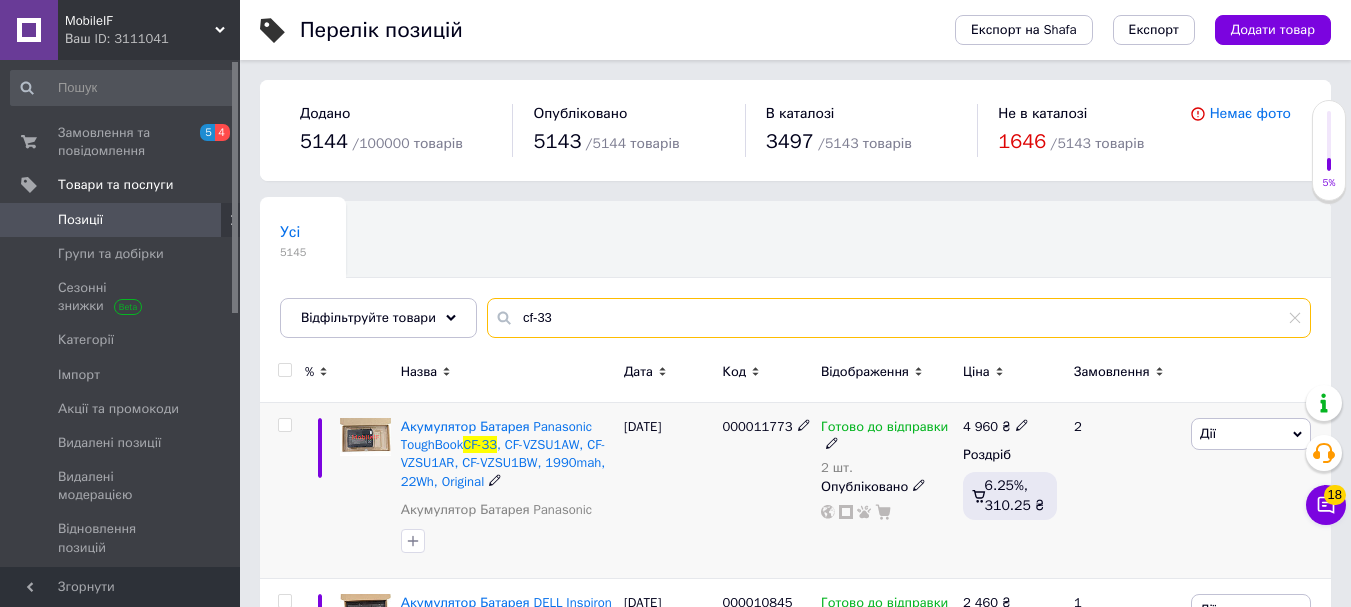 type on "cf-33" 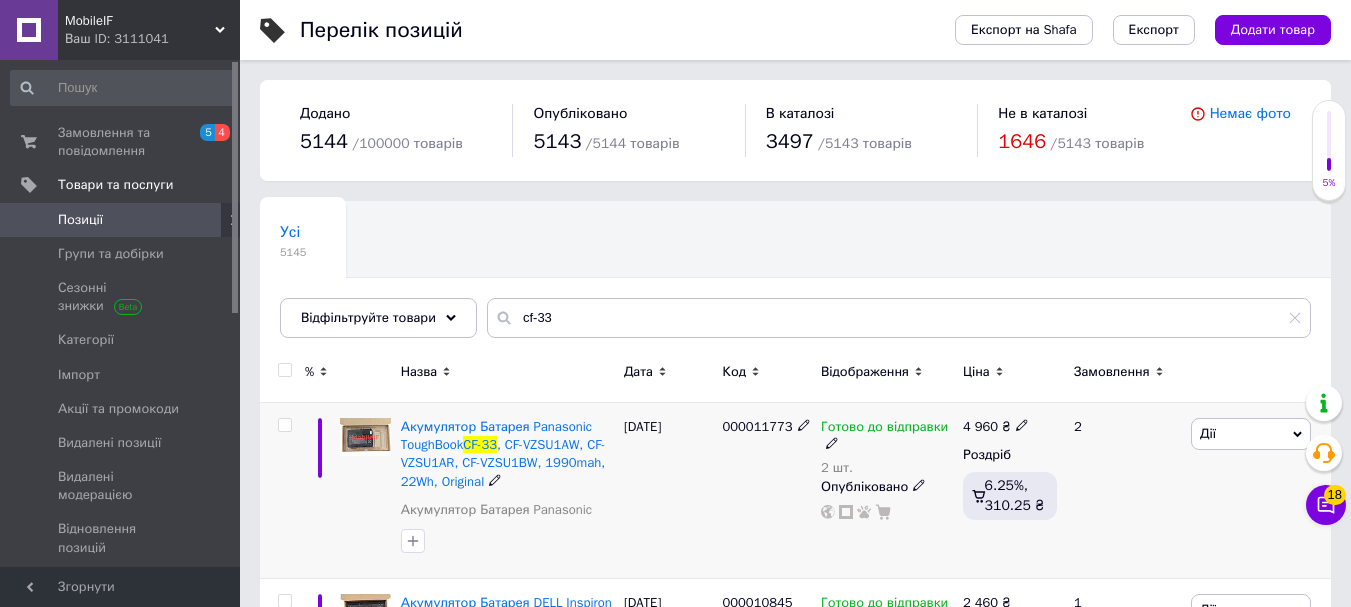 click on "000011773" at bounding box center (757, 426) 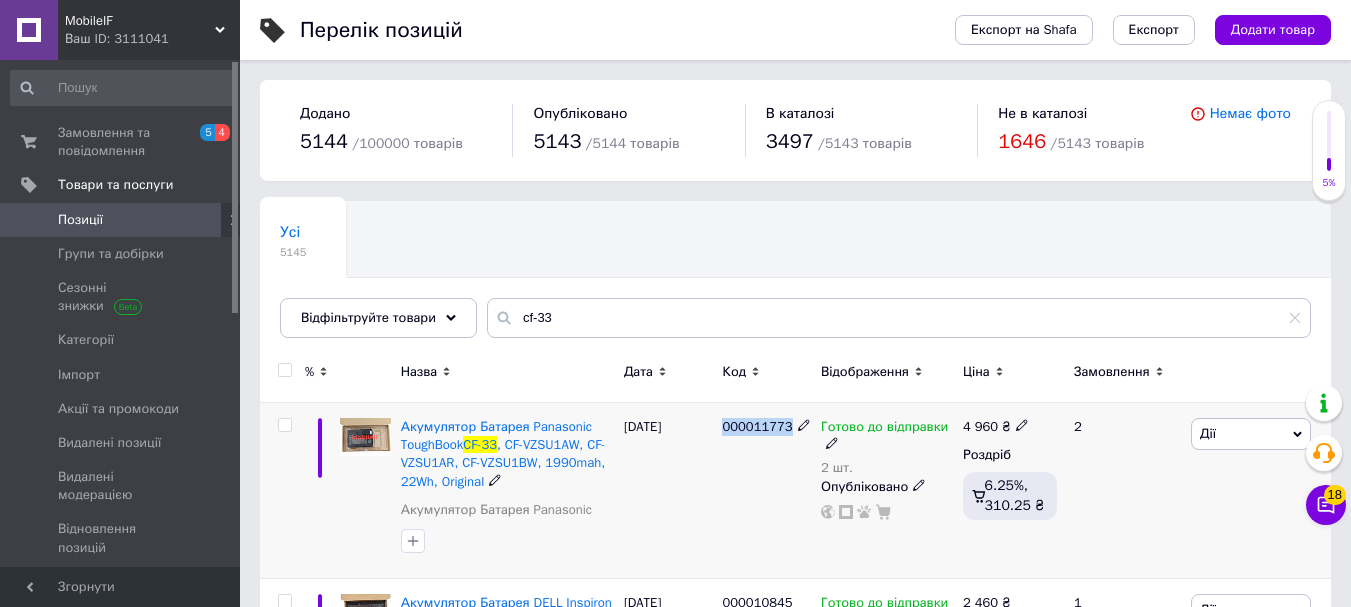 click on "000011773" at bounding box center [757, 426] 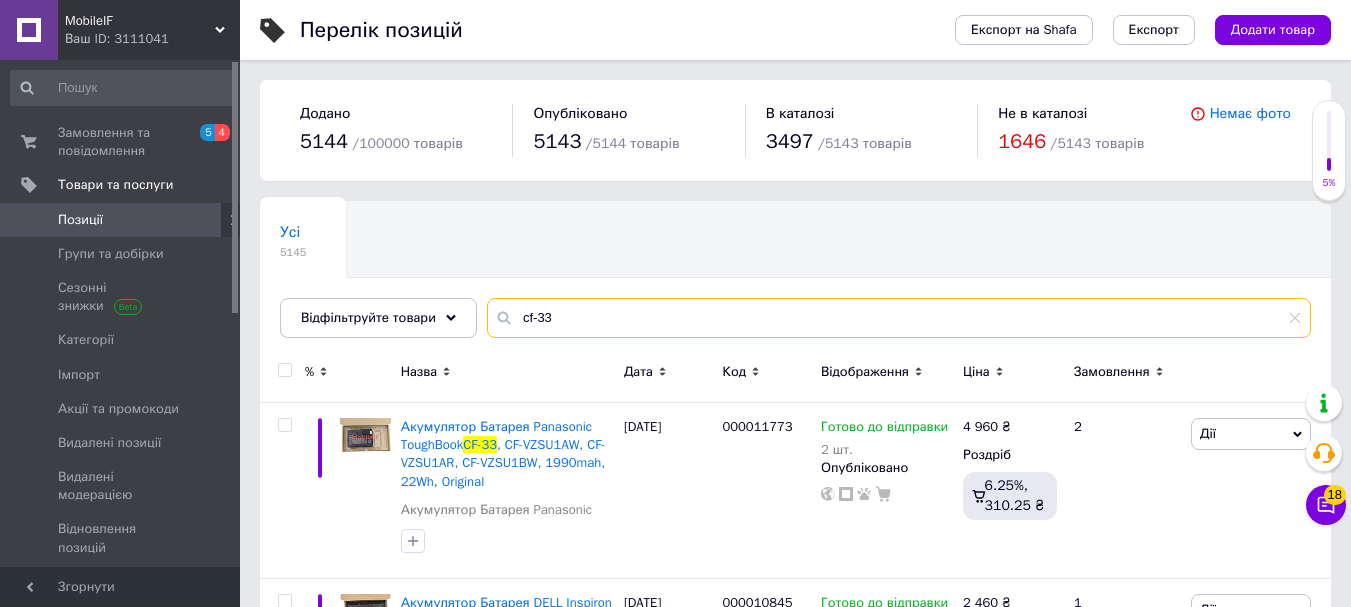 click on "cf-33" at bounding box center [899, 318] 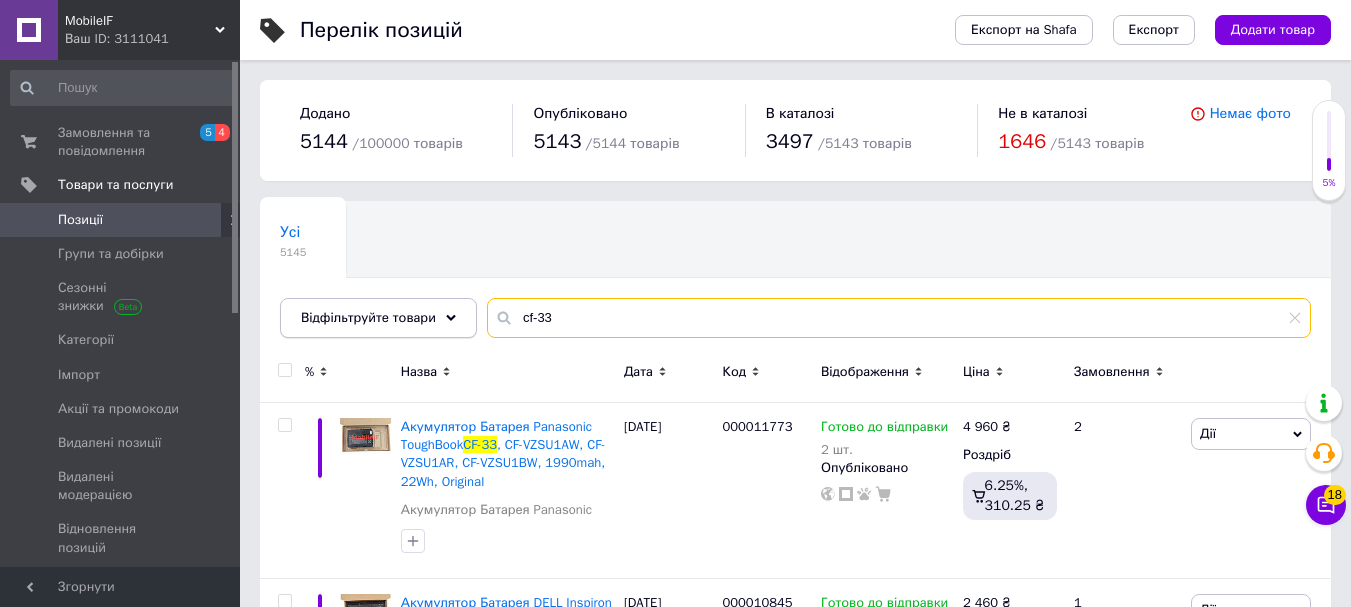 drag, startPoint x: 559, startPoint y: 318, endPoint x: 434, endPoint y: 329, distance: 125.48307 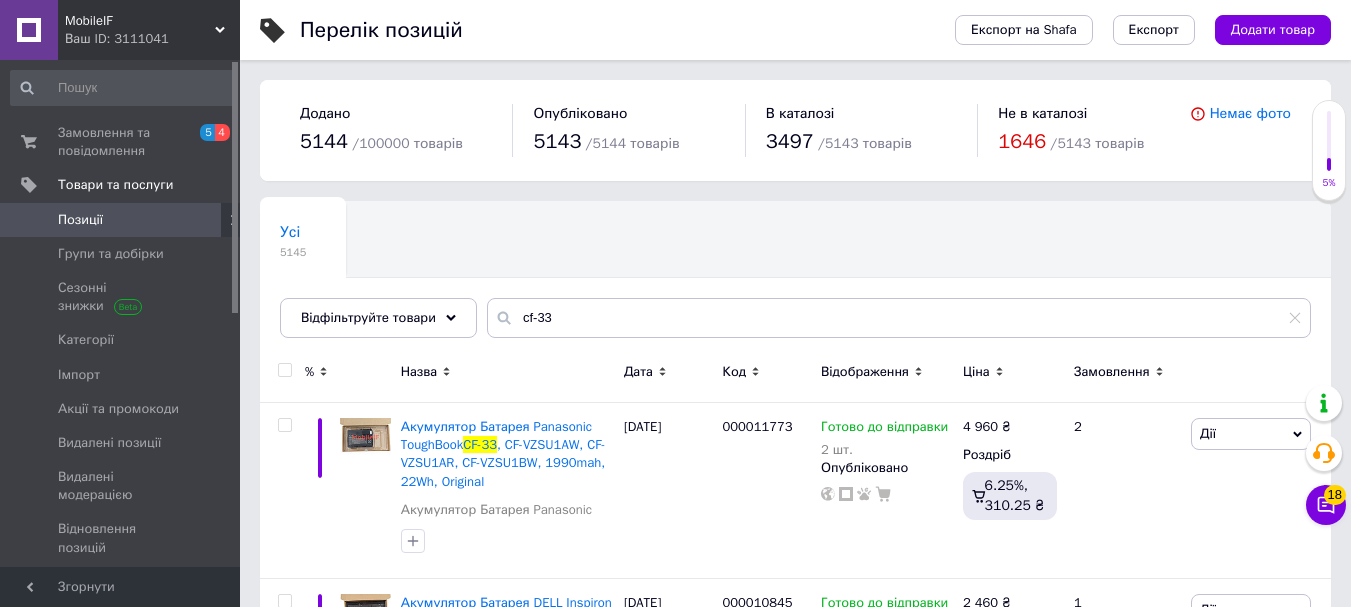 click on "Усі 5145 Ok Відфільтровано...  Зберегти" at bounding box center [795, 279] 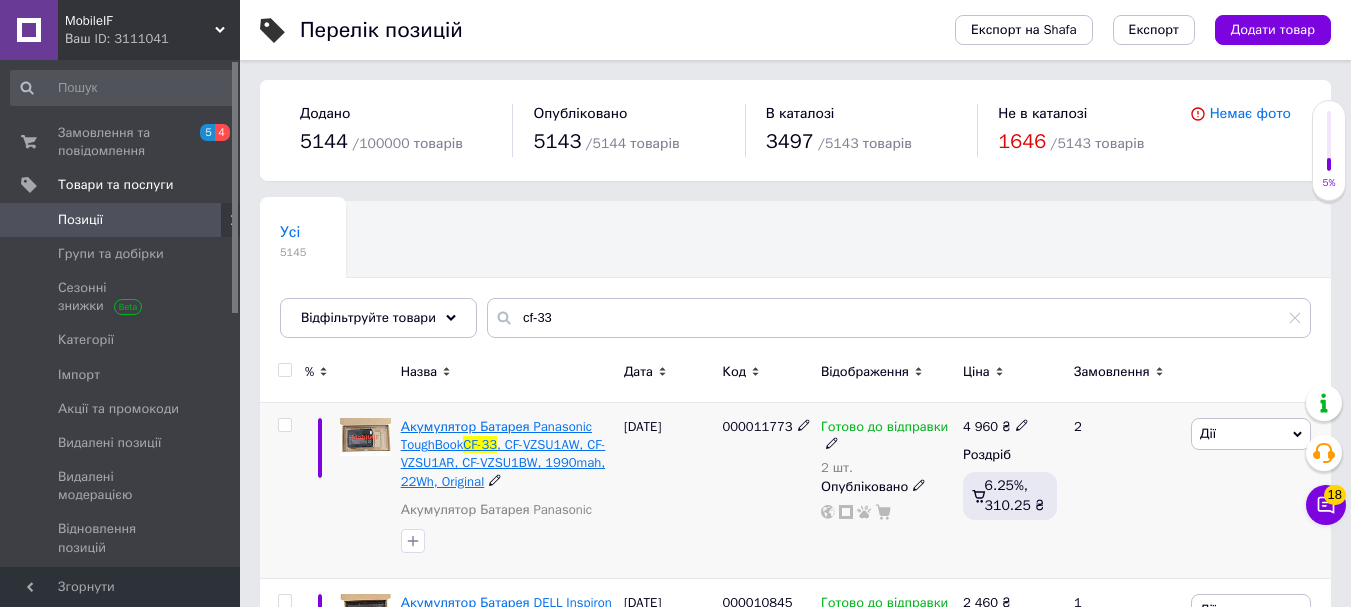 click on ", CF-VZSU1AW, CF-VZSU1AR, CF-VZSU1BW, 1990mah, 22Wh, Original" at bounding box center (503, 462) 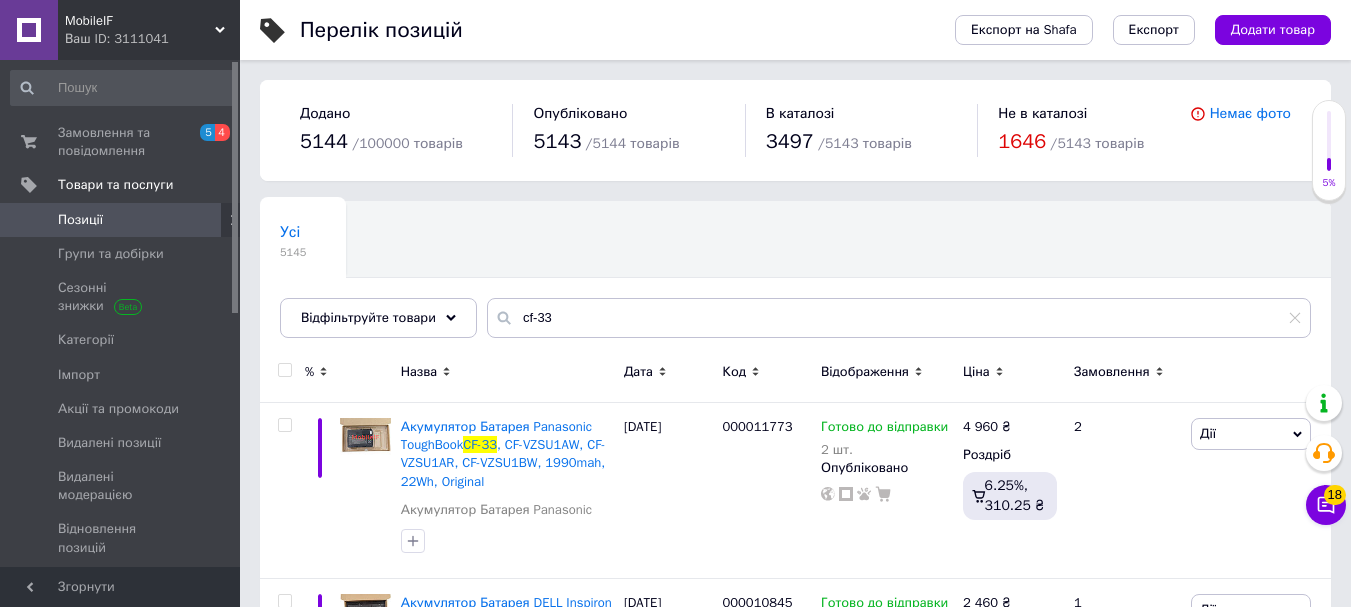 click on "Усі 5145 Ok Відфільтровано...  Зберегти" at bounding box center [795, 279] 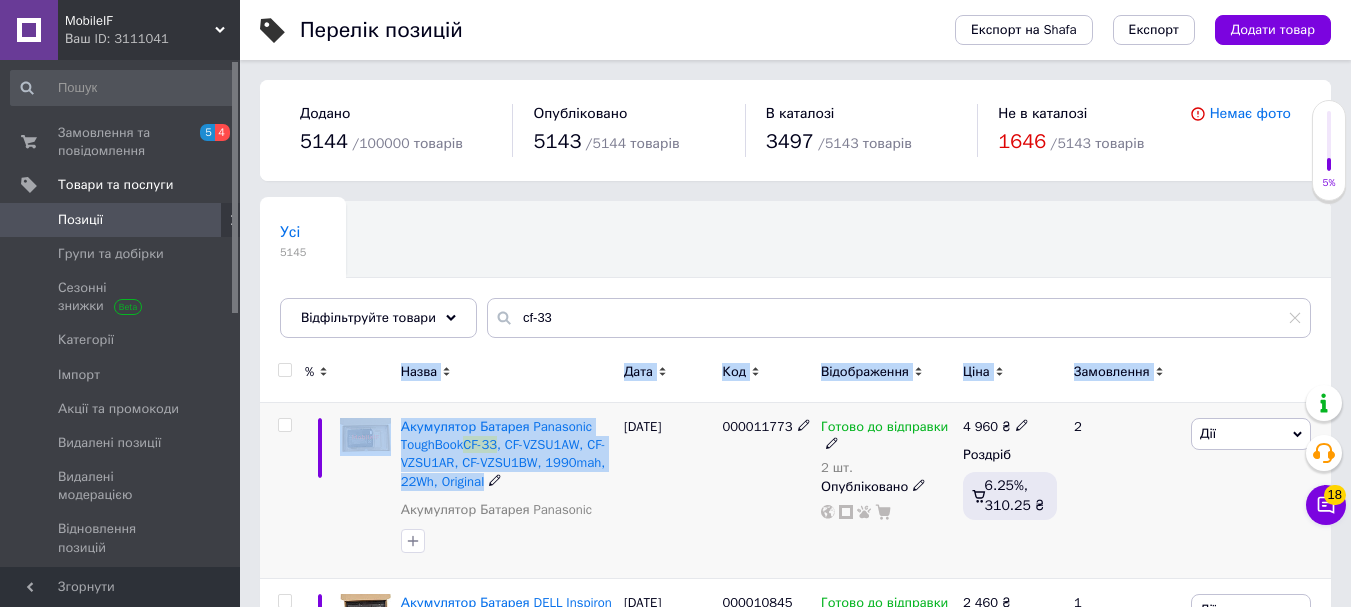 drag, startPoint x: 388, startPoint y: 395, endPoint x: 601, endPoint y: 478, distance: 228.60008 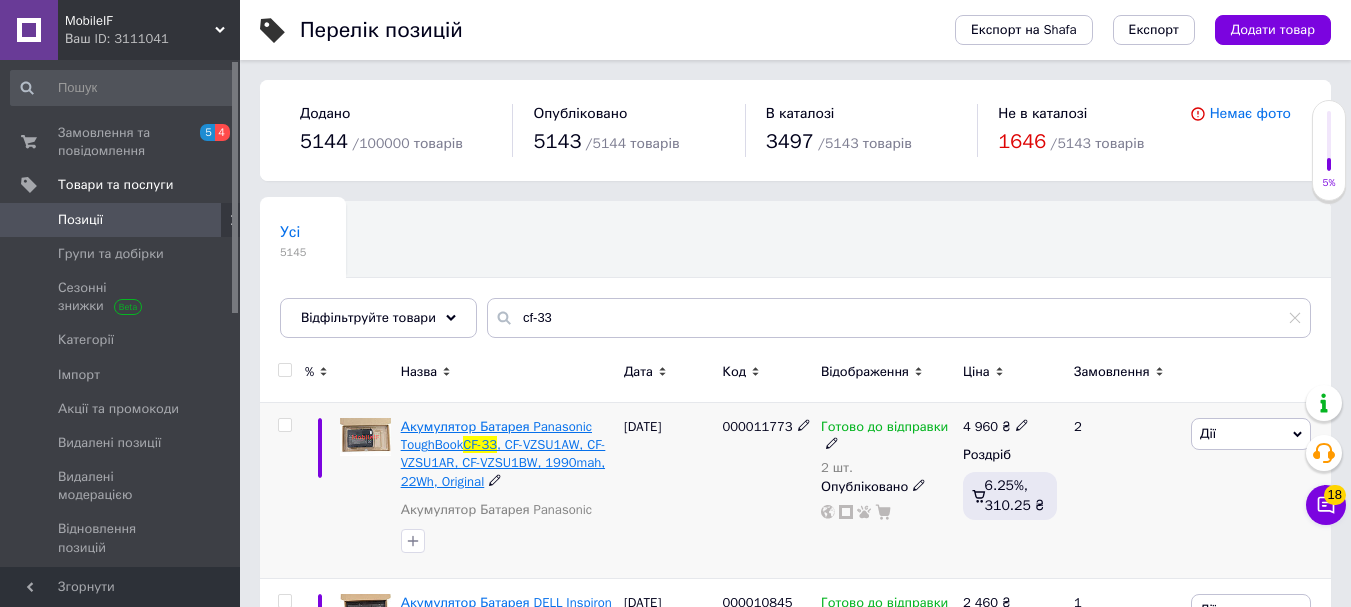 click on "Акумулятор Батарея Panasonic ToughBook" at bounding box center [496, 435] 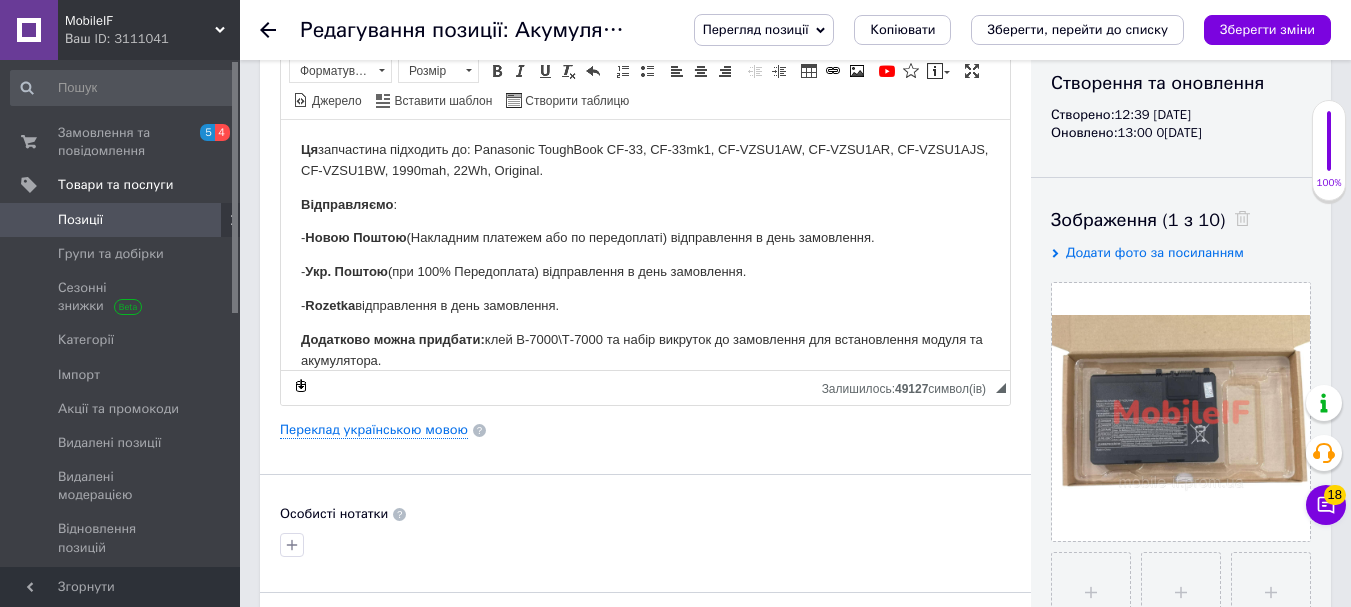 scroll, scrollTop: 100, scrollLeft: 0, axis: vertical 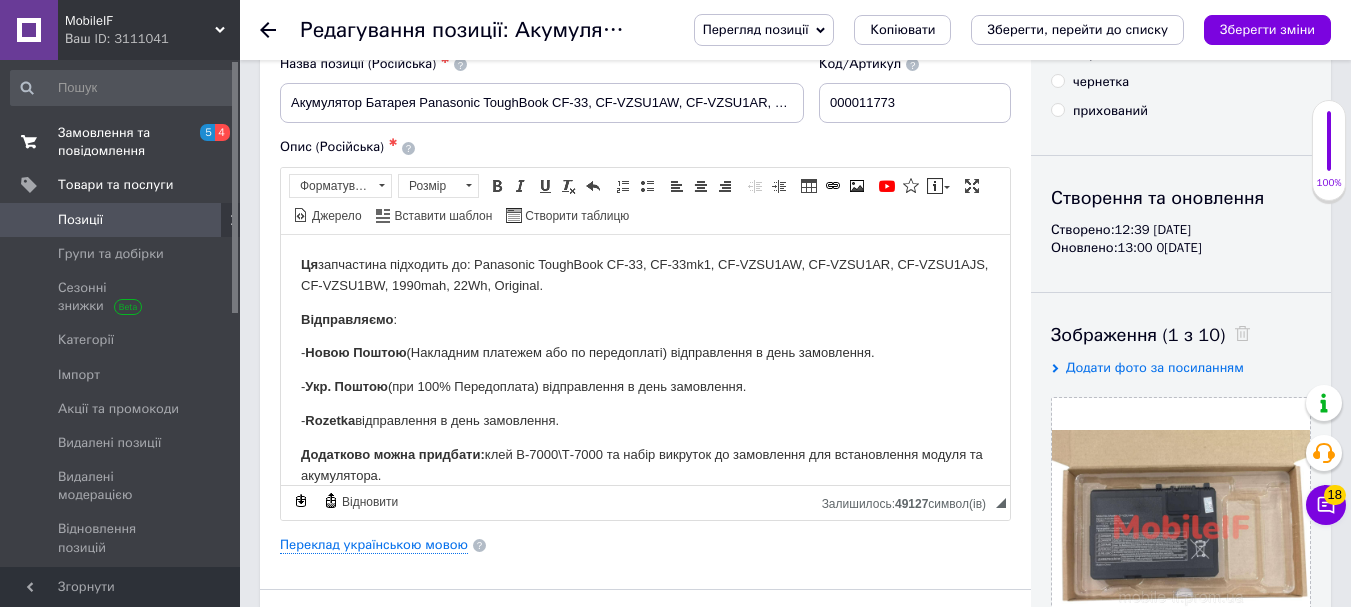 click on "Замовлення та повідомлення" at bounding box center (121, 142) 